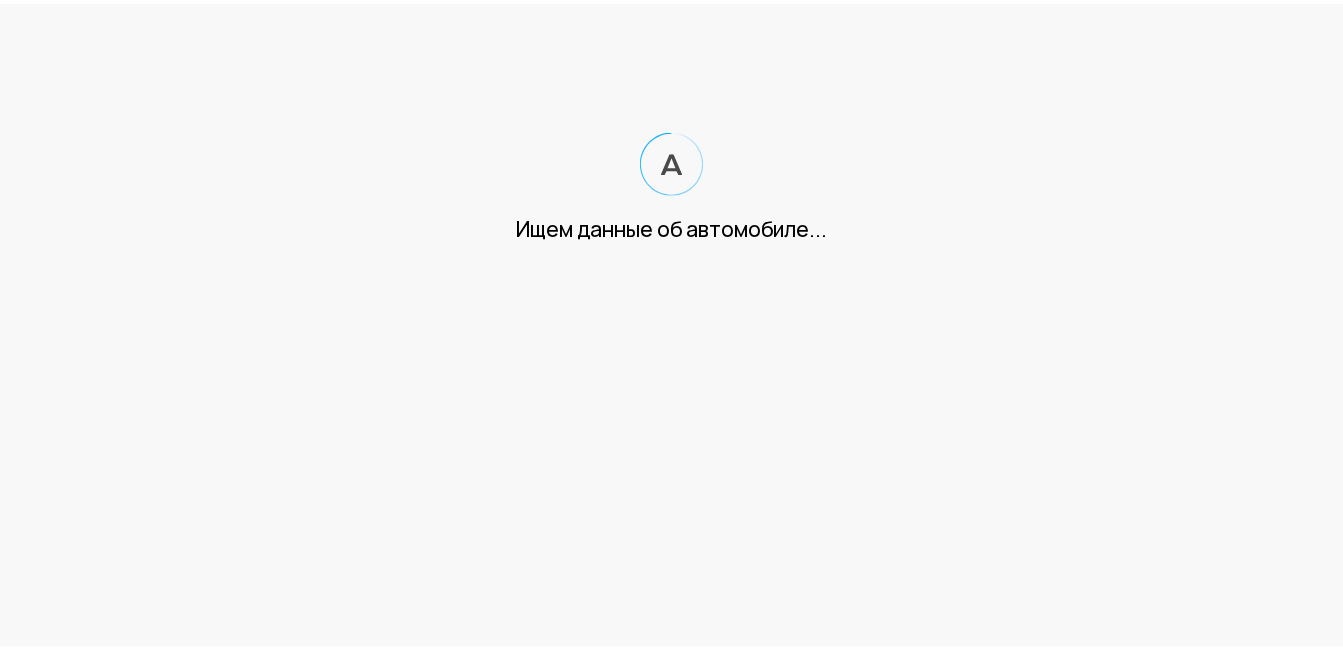 scroll, scrollTop: 0, scrollLeft: 0, axis: both 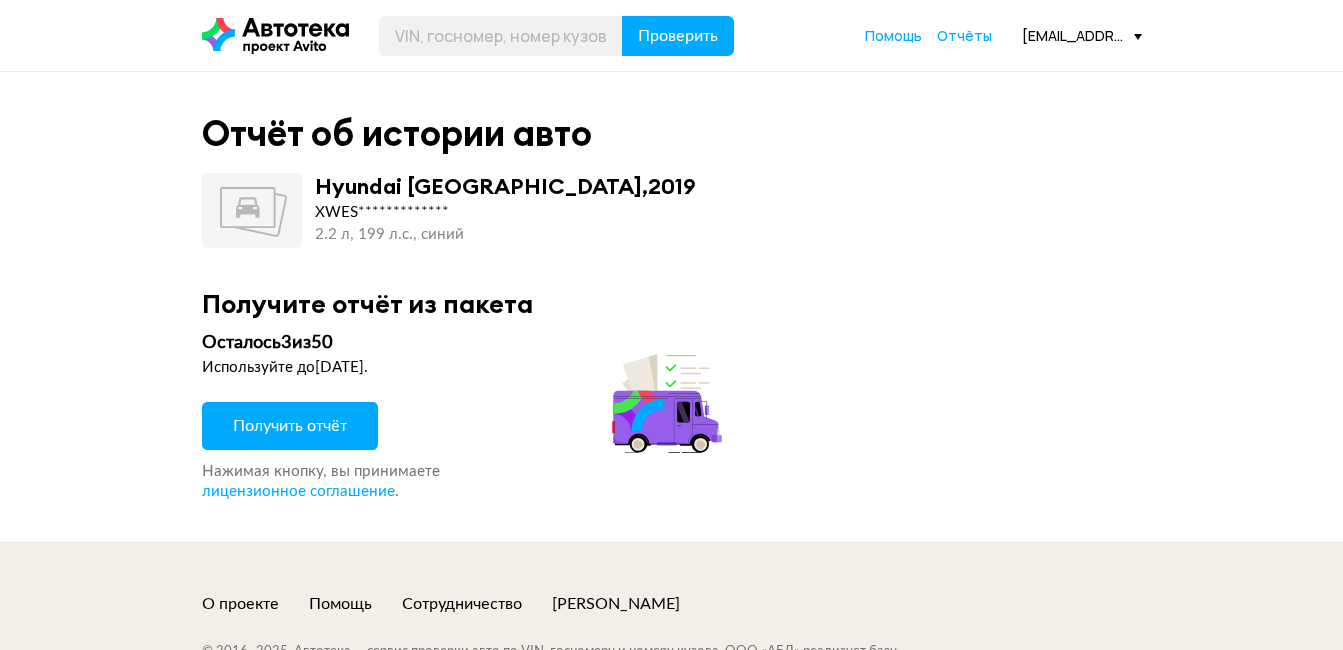 click on "Получить отчёт" at bounding box center [290, 426] 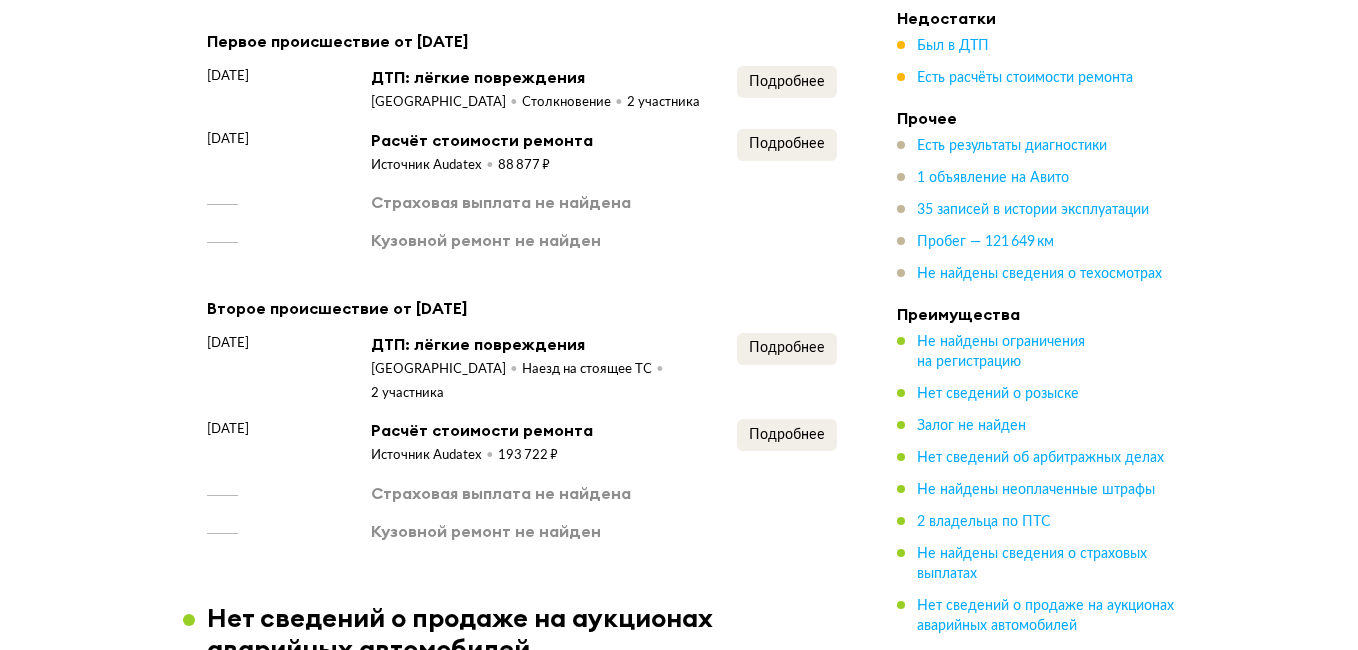 scroll, scrollTop: 3100, scrollLeft: 0, axis: vertical 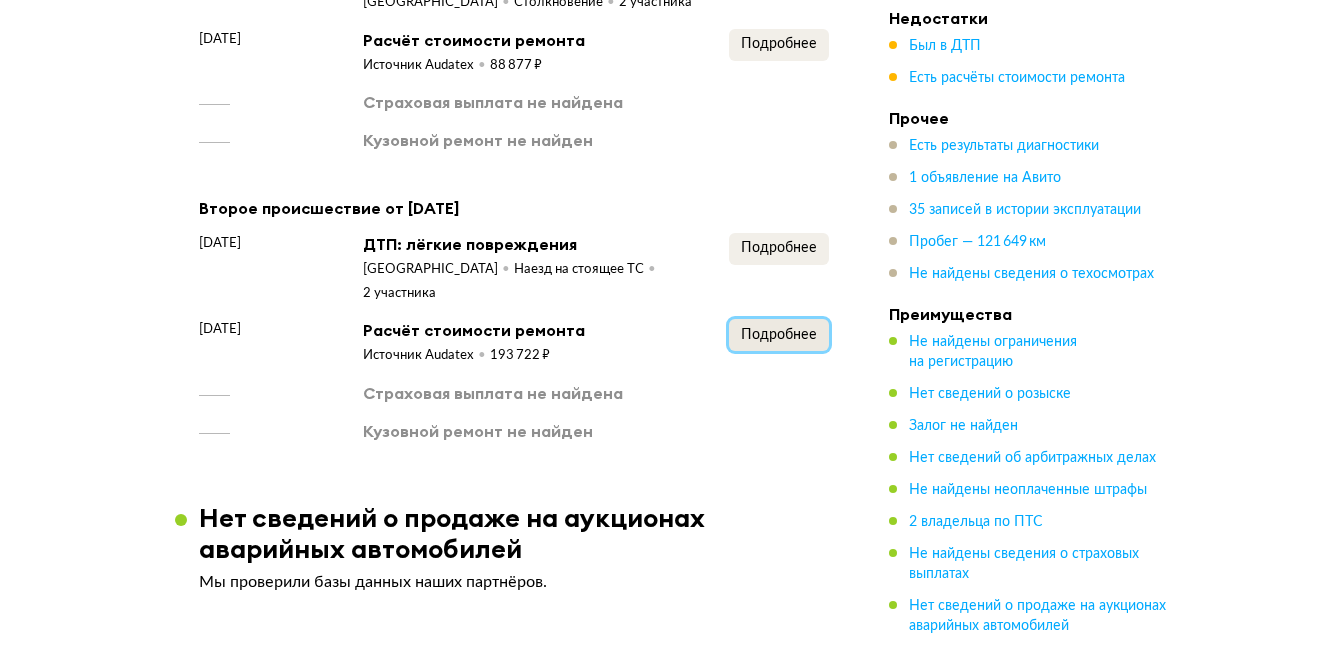 click on "Подробнее" at bounding box center [779, 335] 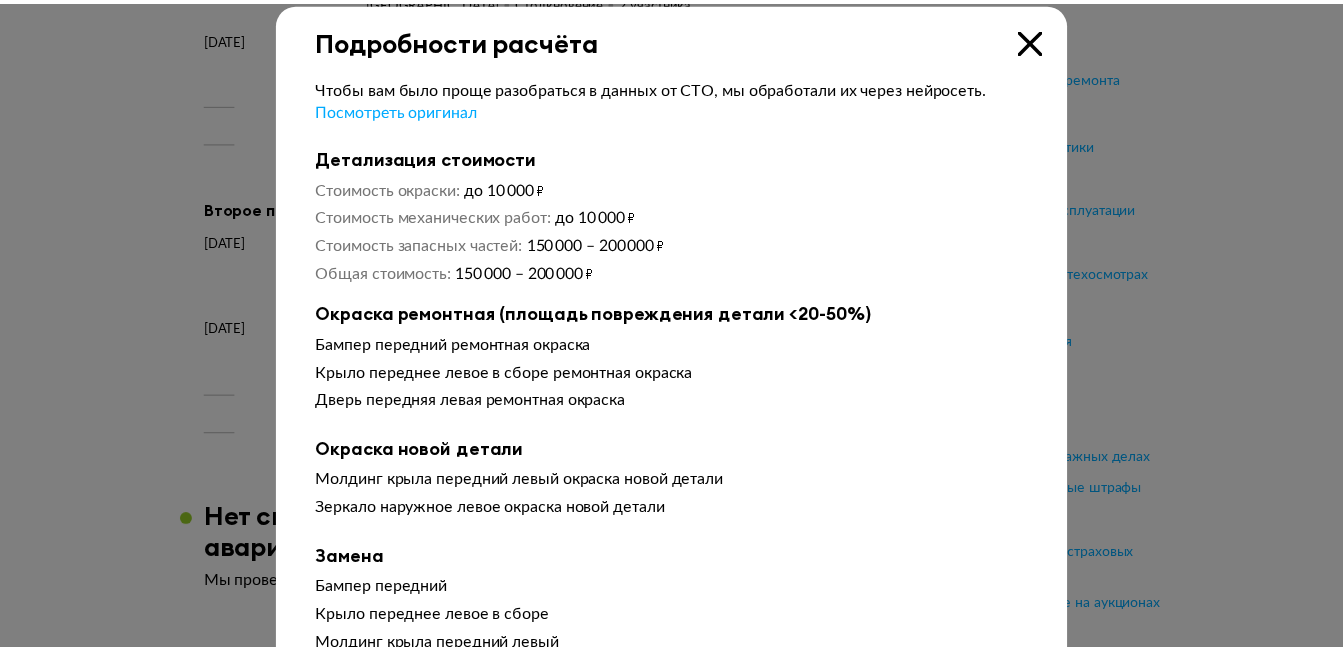 scroll, scrollTop: 0, scrollLeft: 0, axis: both 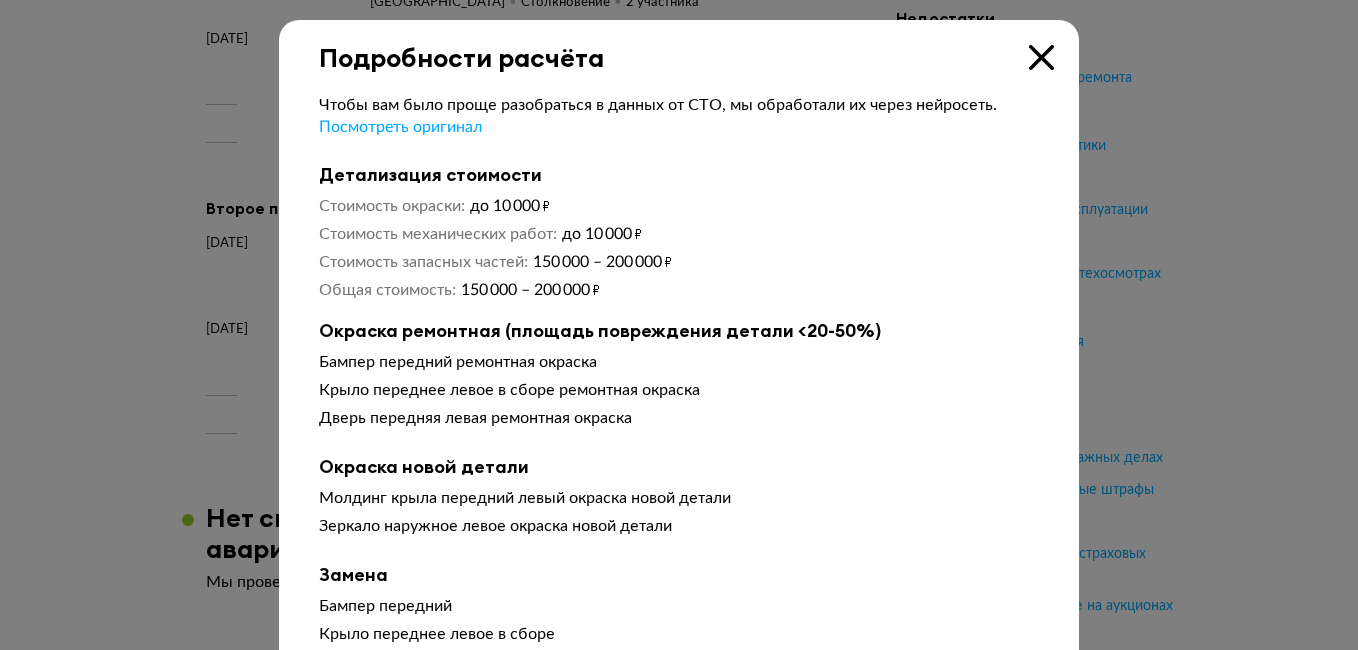 click on "Подробности расчёта" at bounding box center (679, 46) 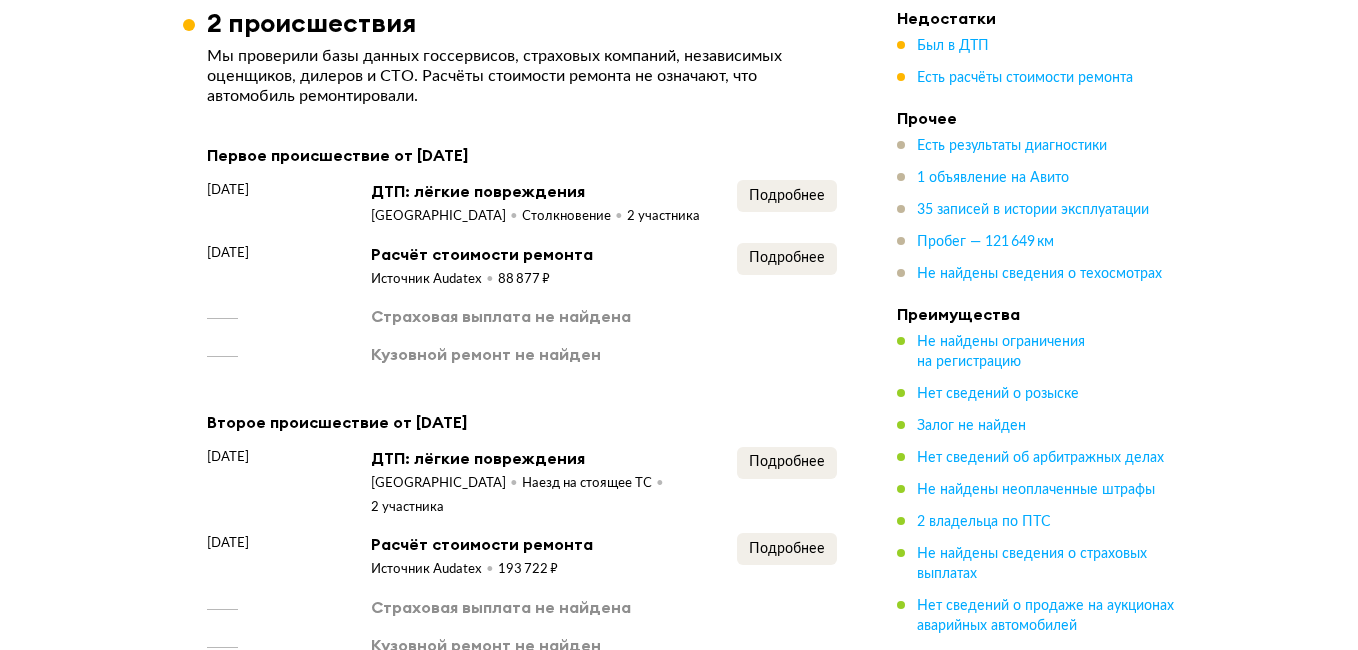 scroll, scrollTop: 2800, scrollLeft: 0, axis: vertical 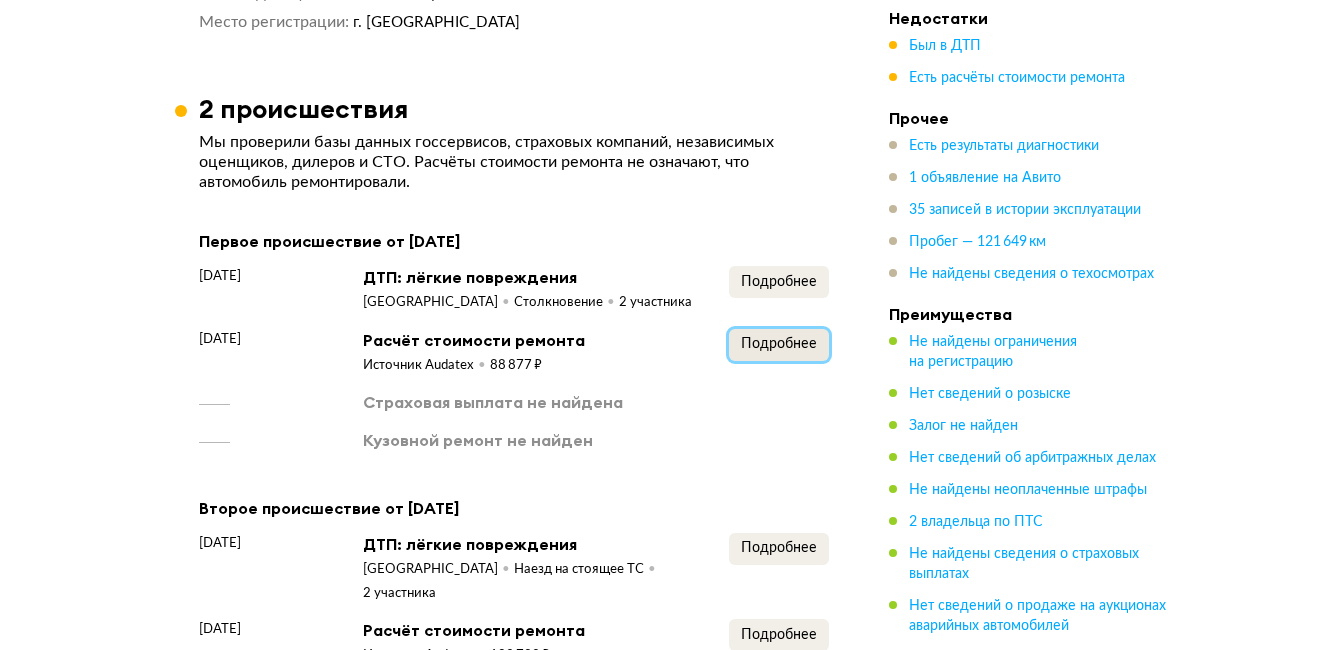 click on "Подробнее" at bounding box center (779, 344) 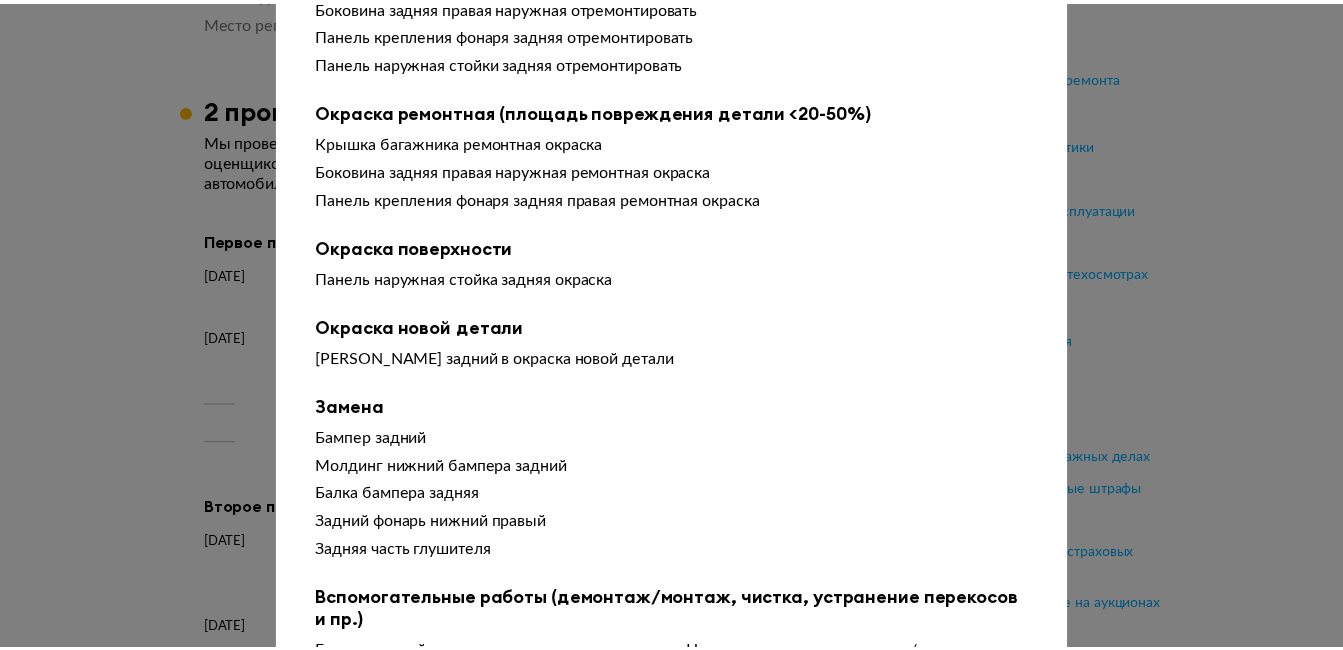 scroll, scrollTop: 0, scrollLeft: 0, axis: both 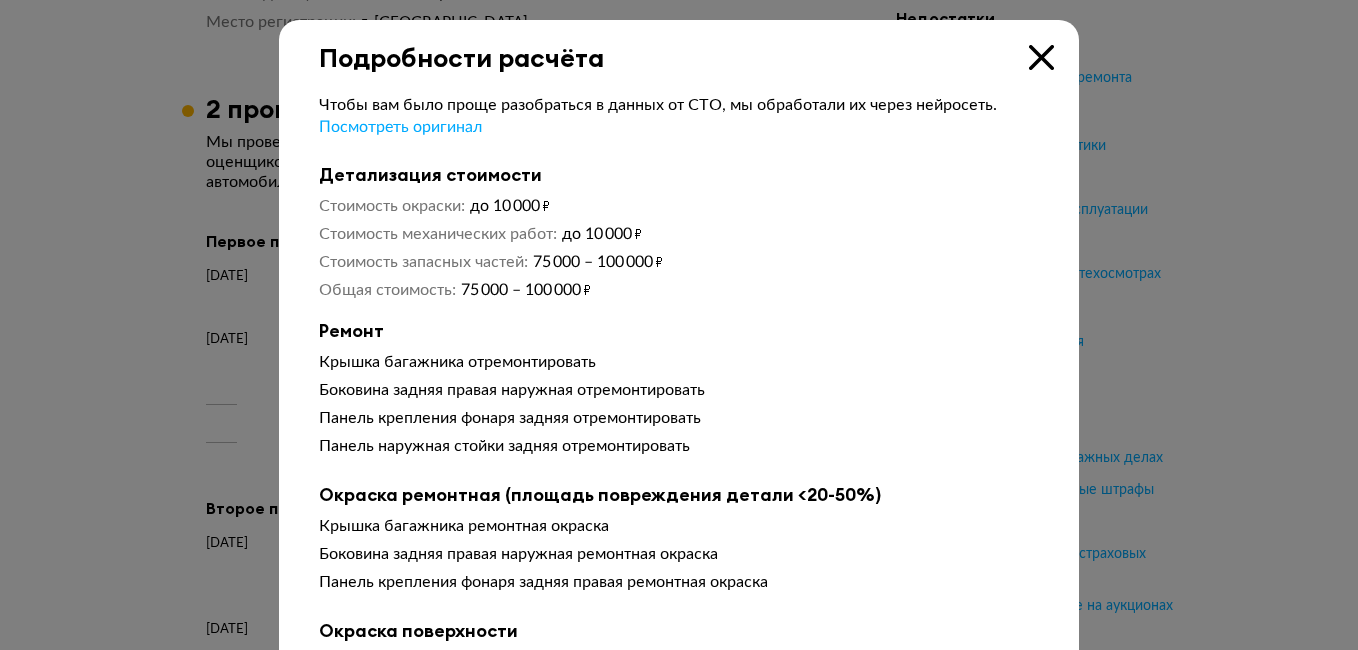 click at bounding box center [1041, 57] 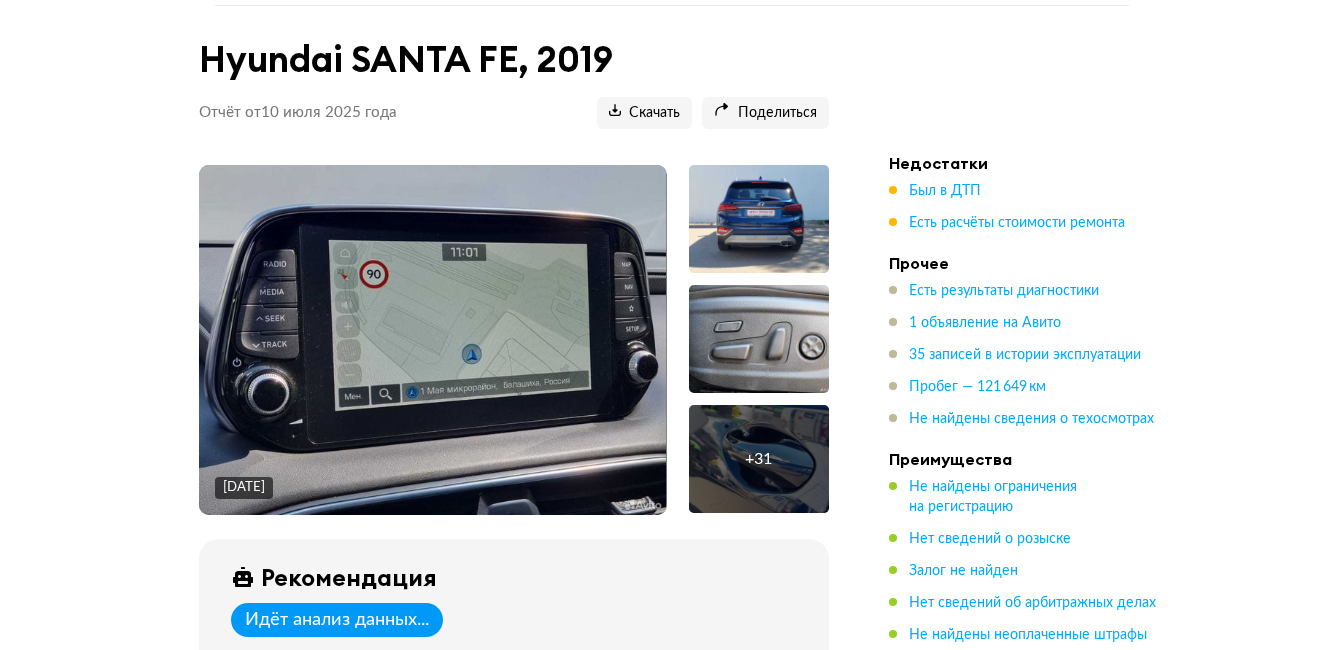 scroll, scrollTop: 200, scrollLeft: 0, axis: vertical 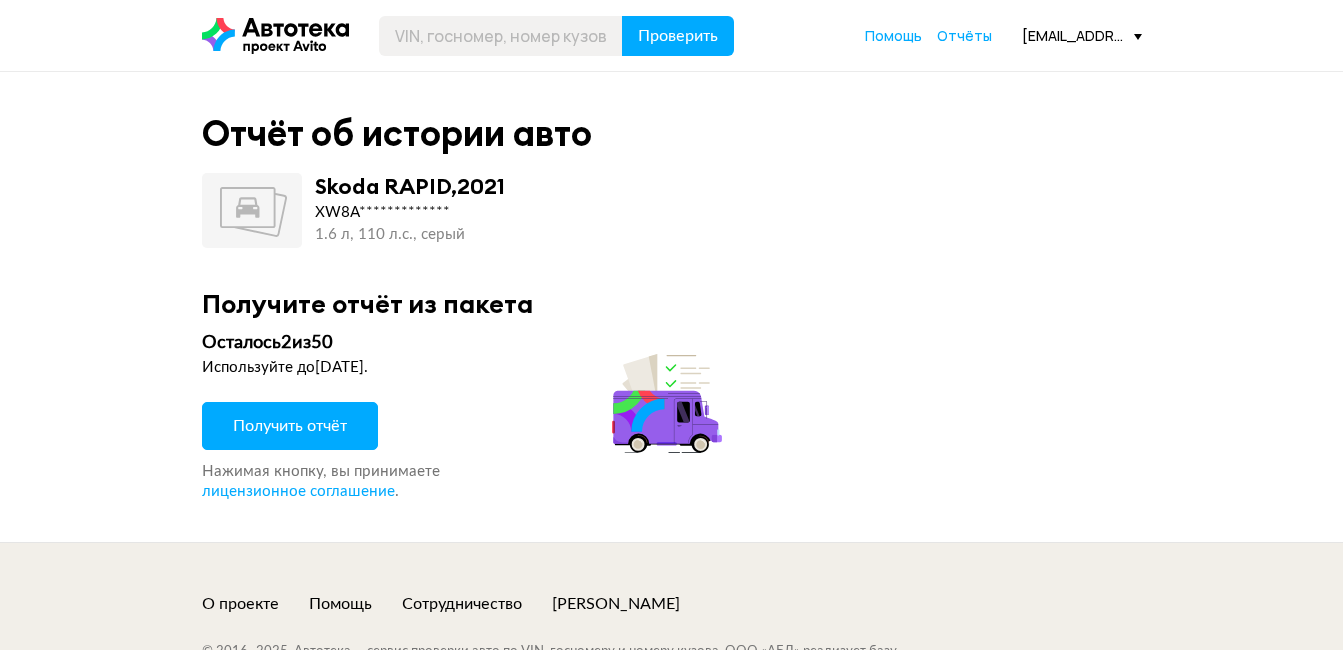 click on "Получить отчёт" at bounding box center (290, 426) 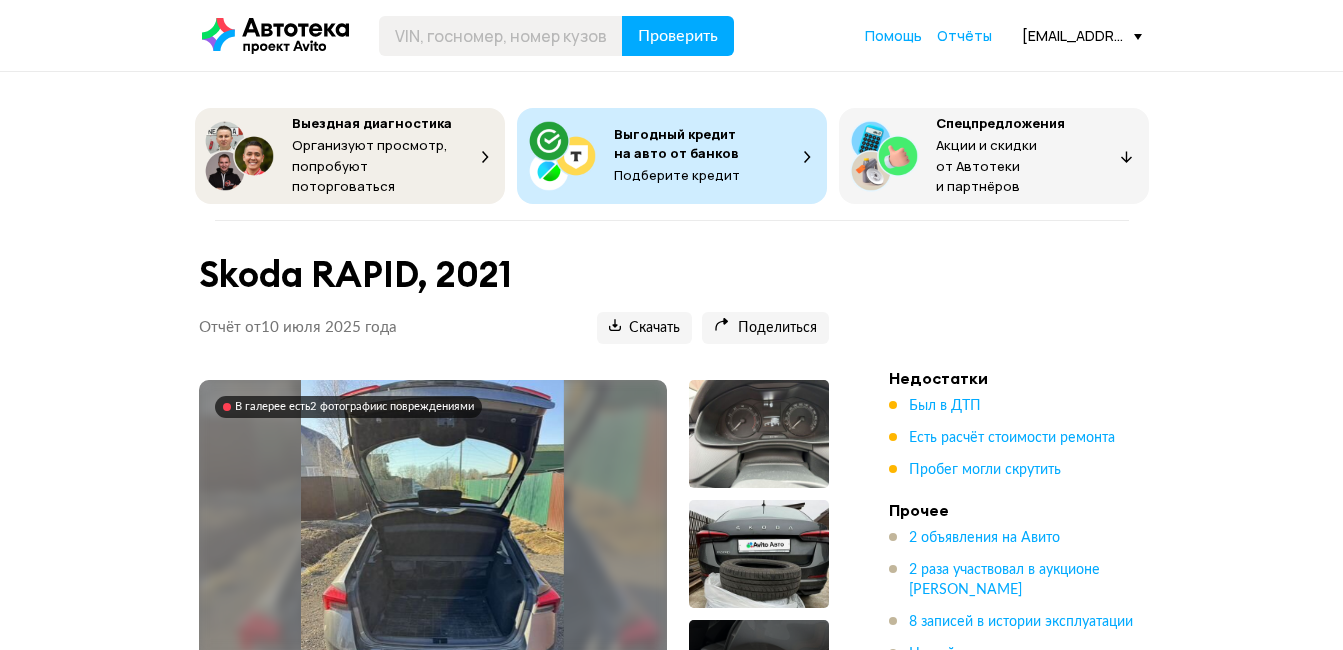 click on "Отчёты" at bounding box center [964, 35] 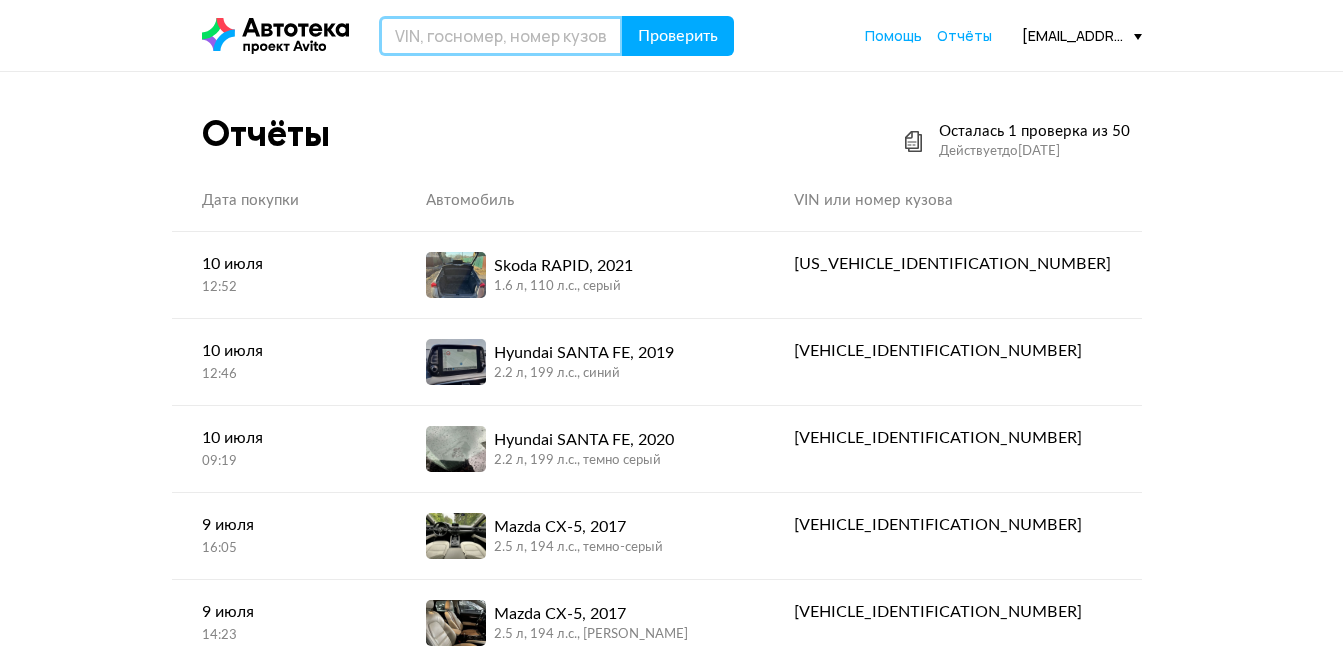 click at bounding box center [501, 36] 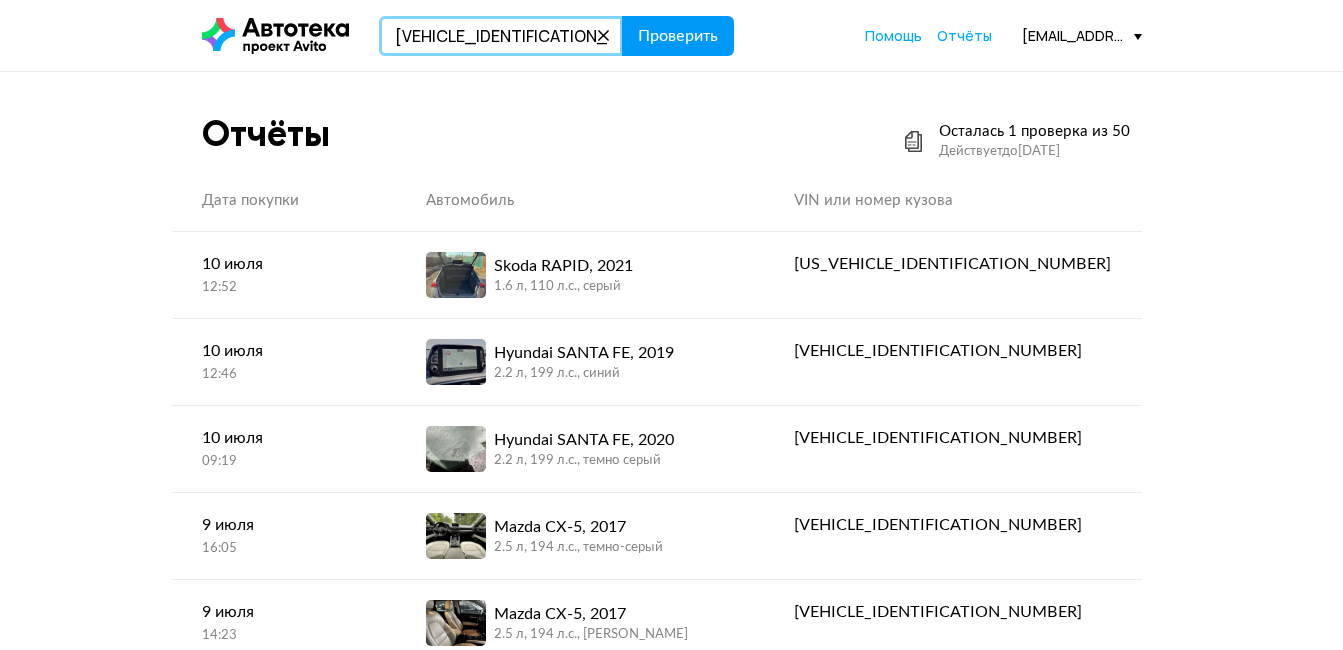 type on "XWEPH813DK0004960" 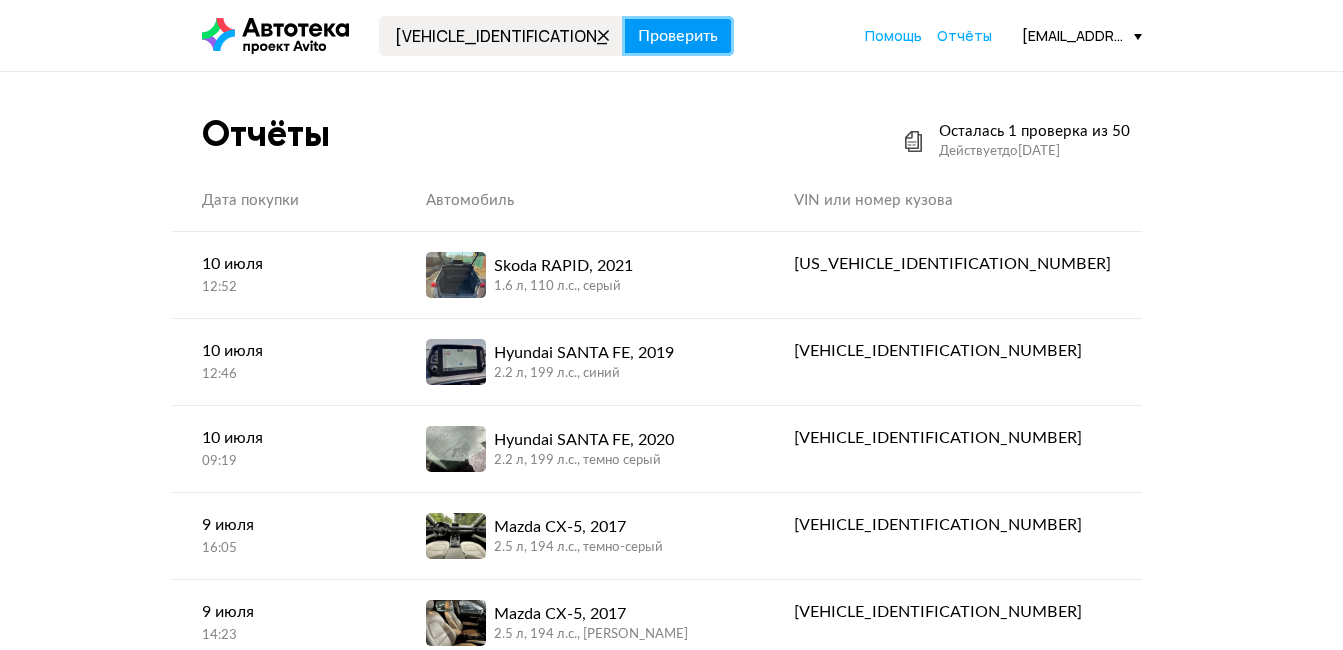 click on "Проверить" at bounding box center [678, 36] 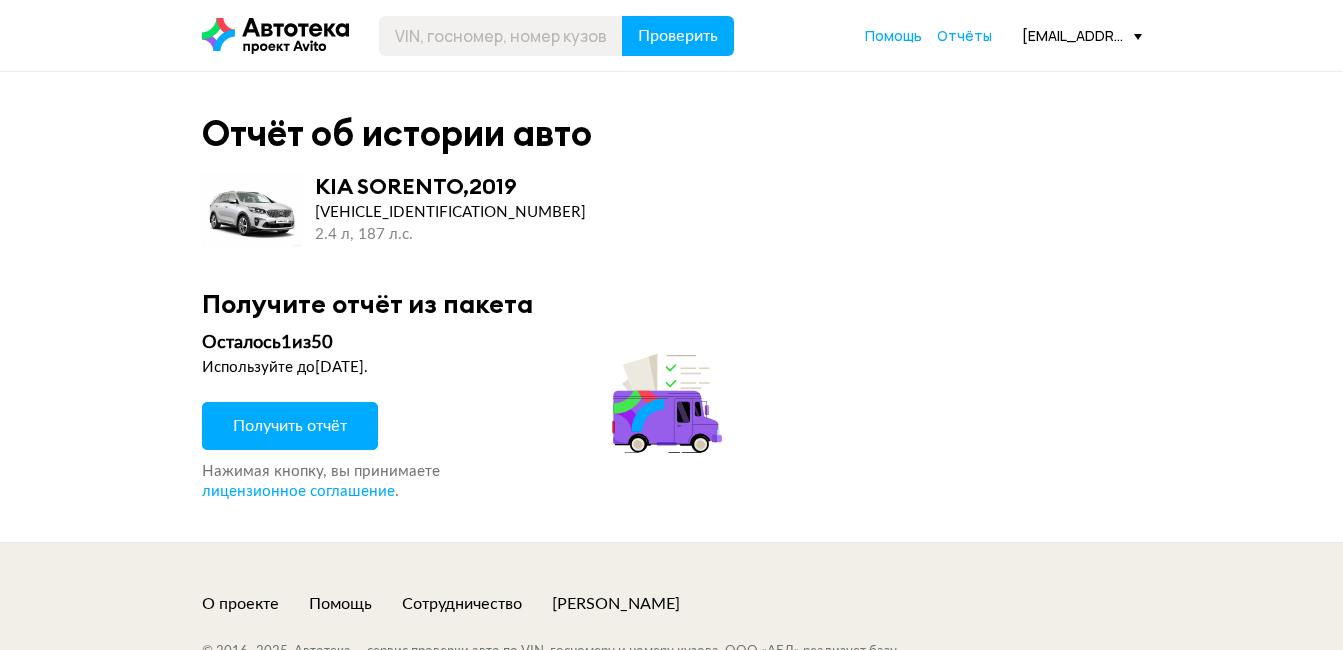 click on "Получить отчёт" at bounding box center [290, 426] 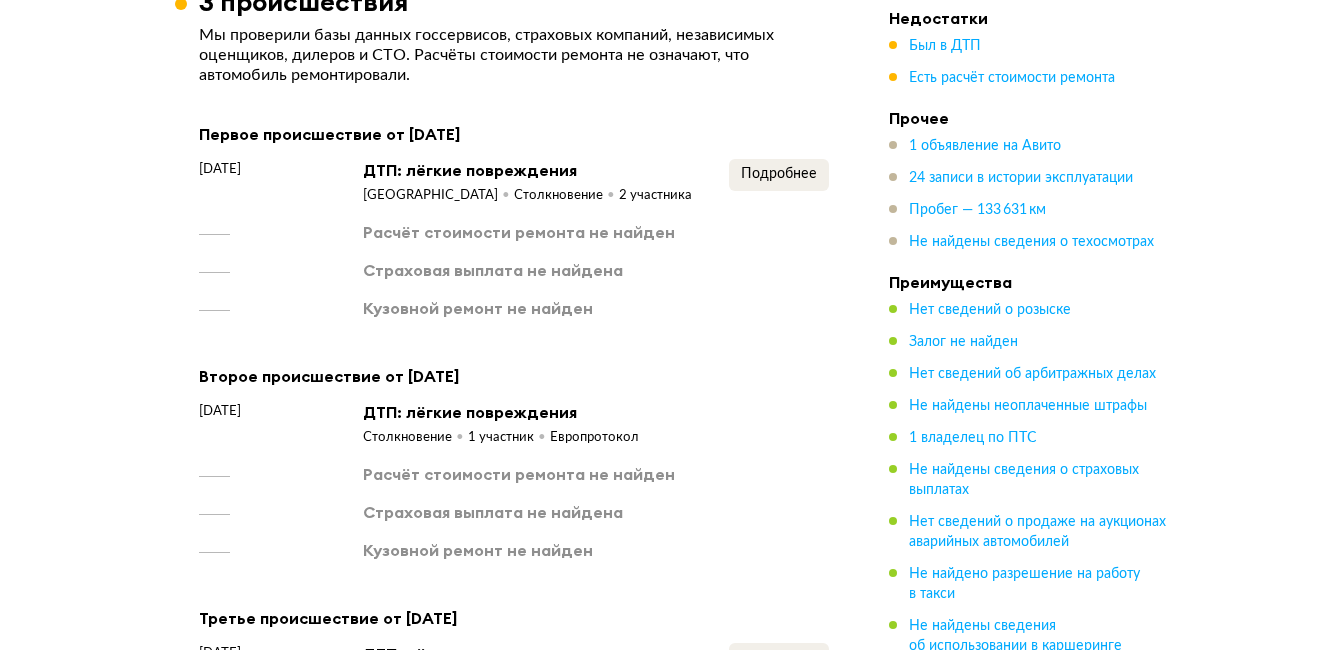 scroll, scrollTop: 2700, scrollLeft: 0, axis: vertical 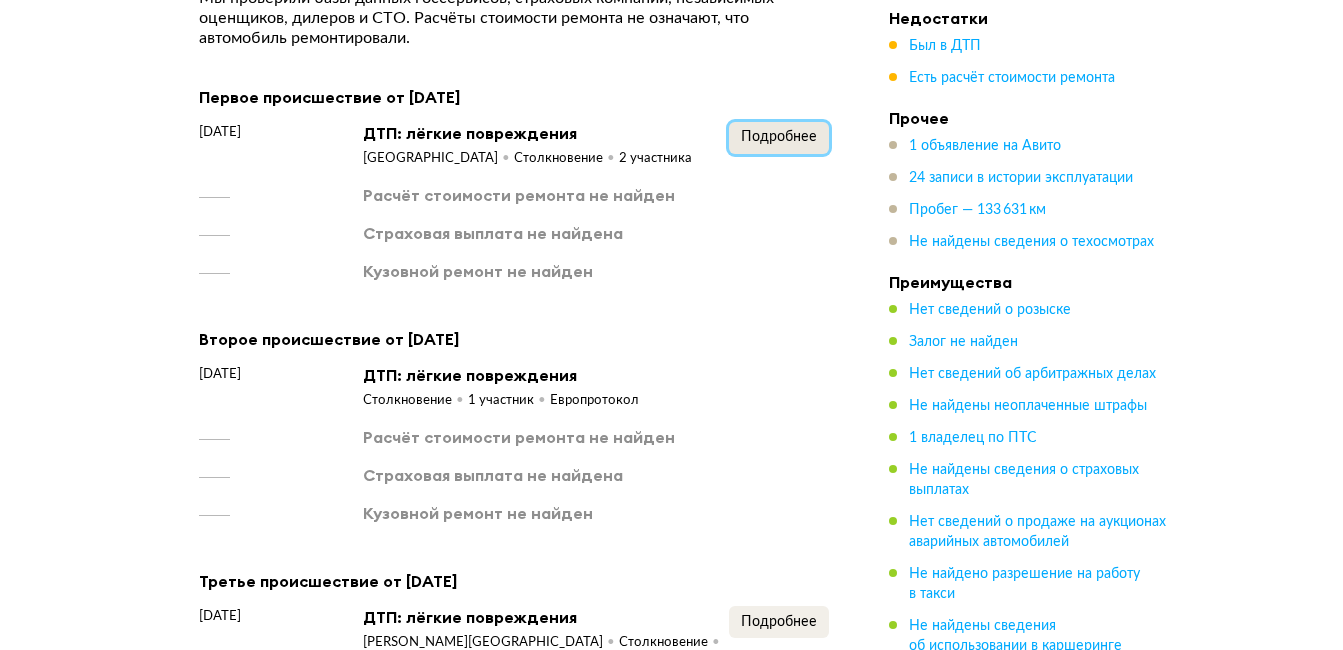click on "Подробнее" at bounding box center (779, 137) 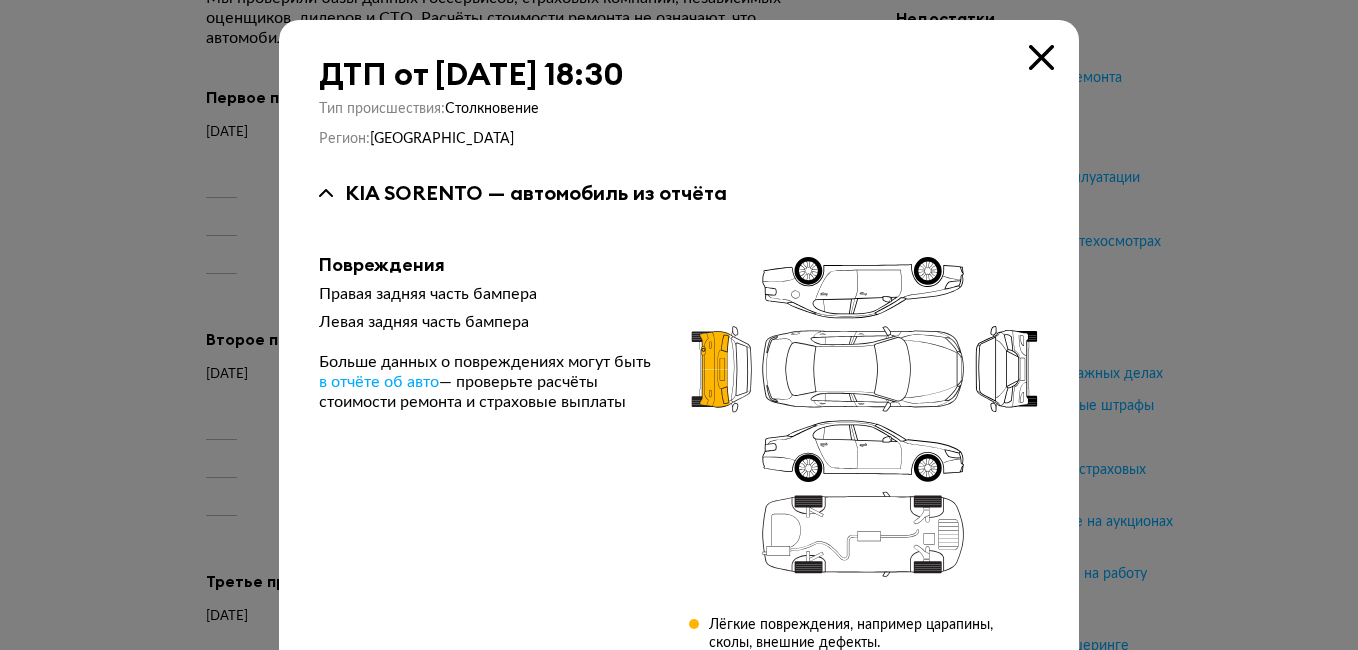 click at bounding box center [1041, 57] 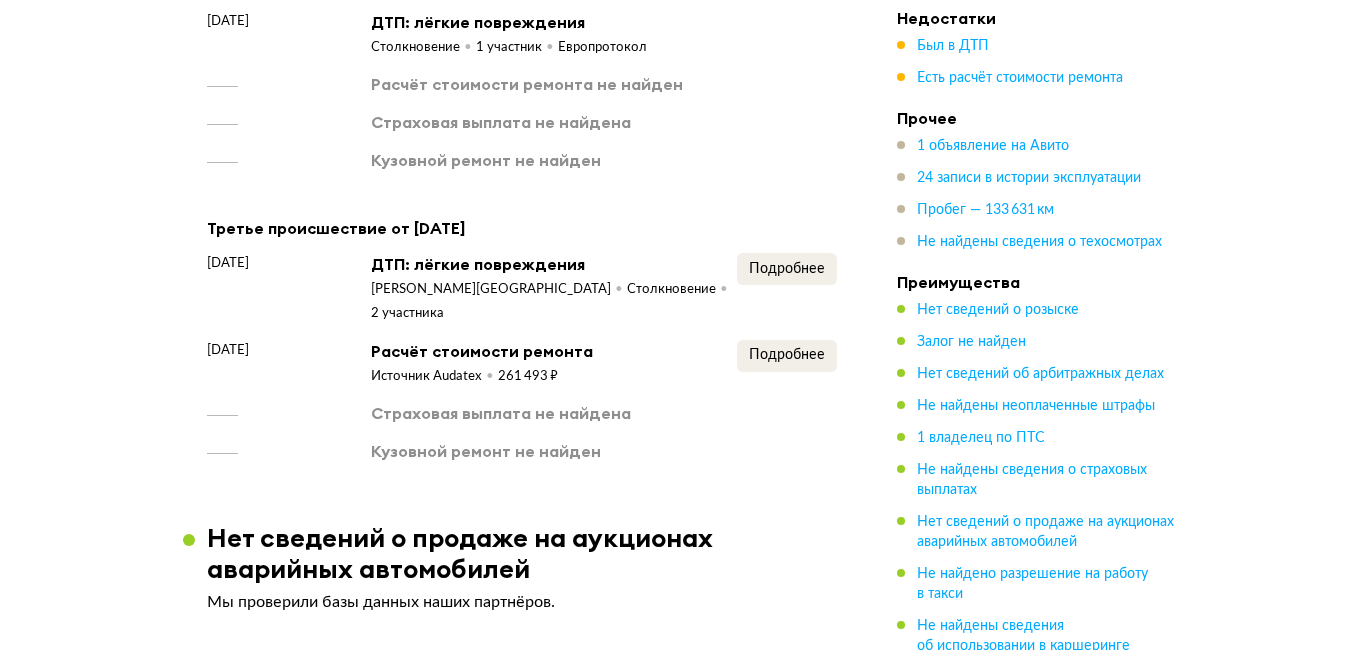 scroll, scrollTop: 3100, scrollLeft: 0, axis: vertical 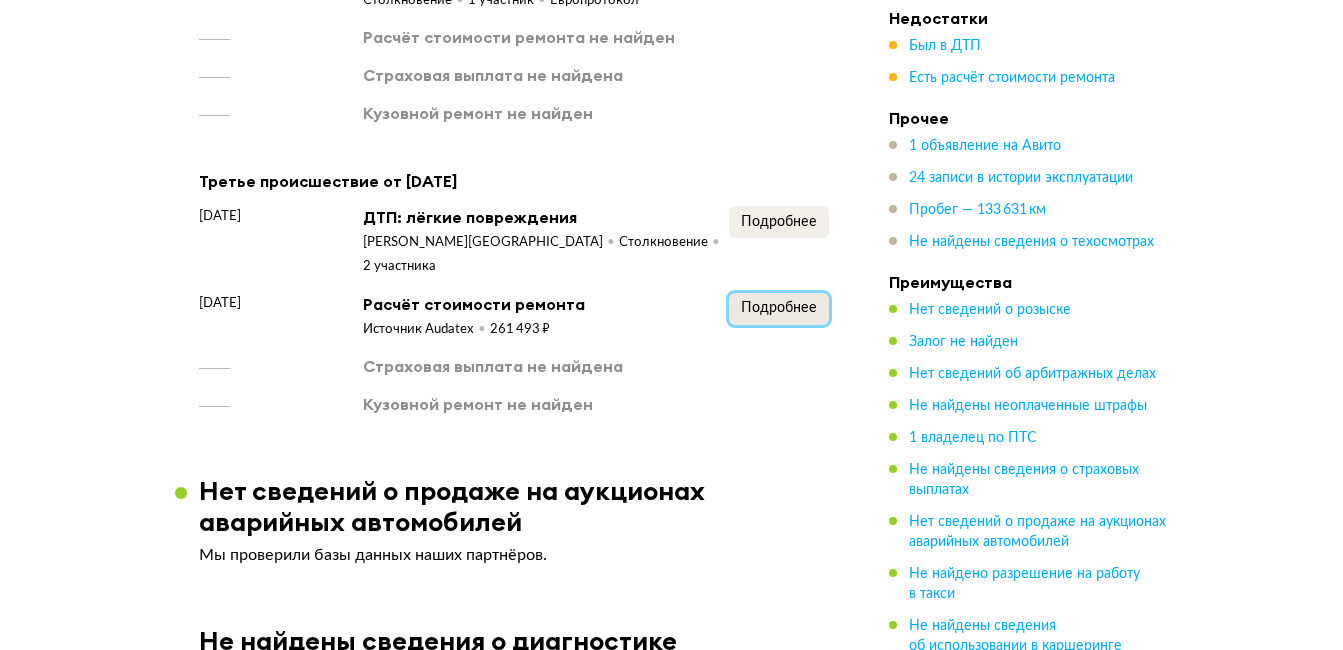 click on "Подробнее" at bounding box center (779, 308) 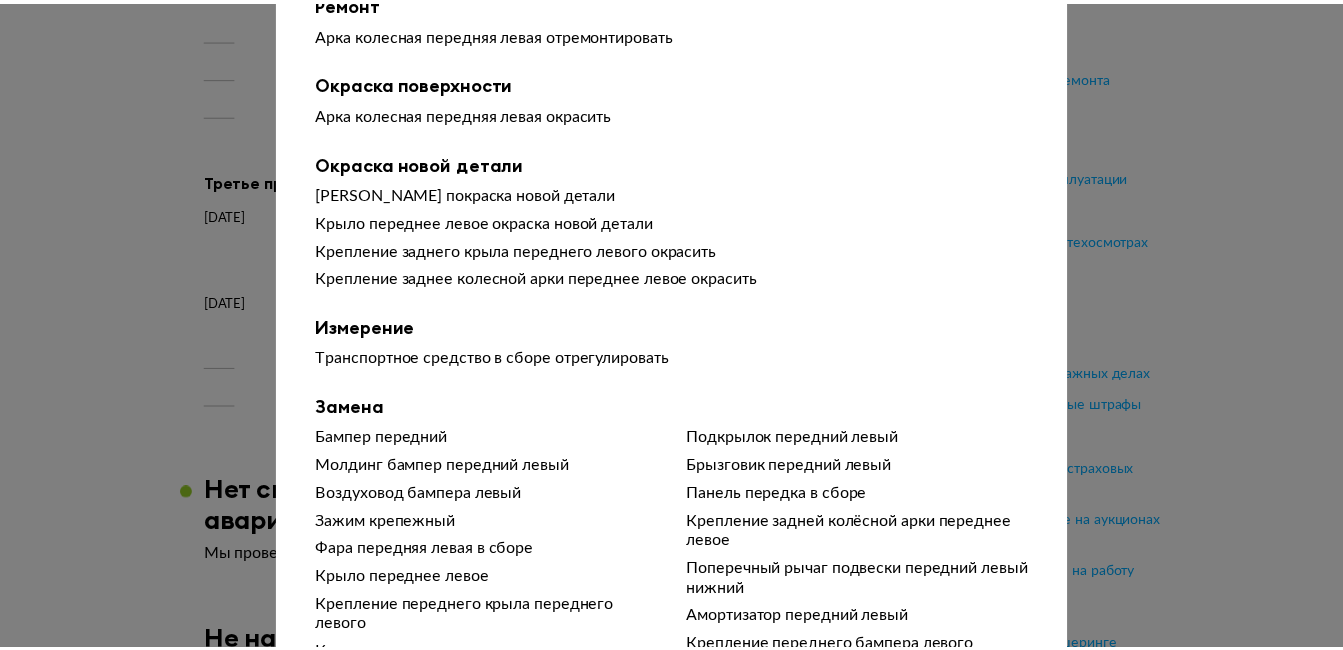 scroll, scrollTop: 0, scrollLeft: 0, axis: both 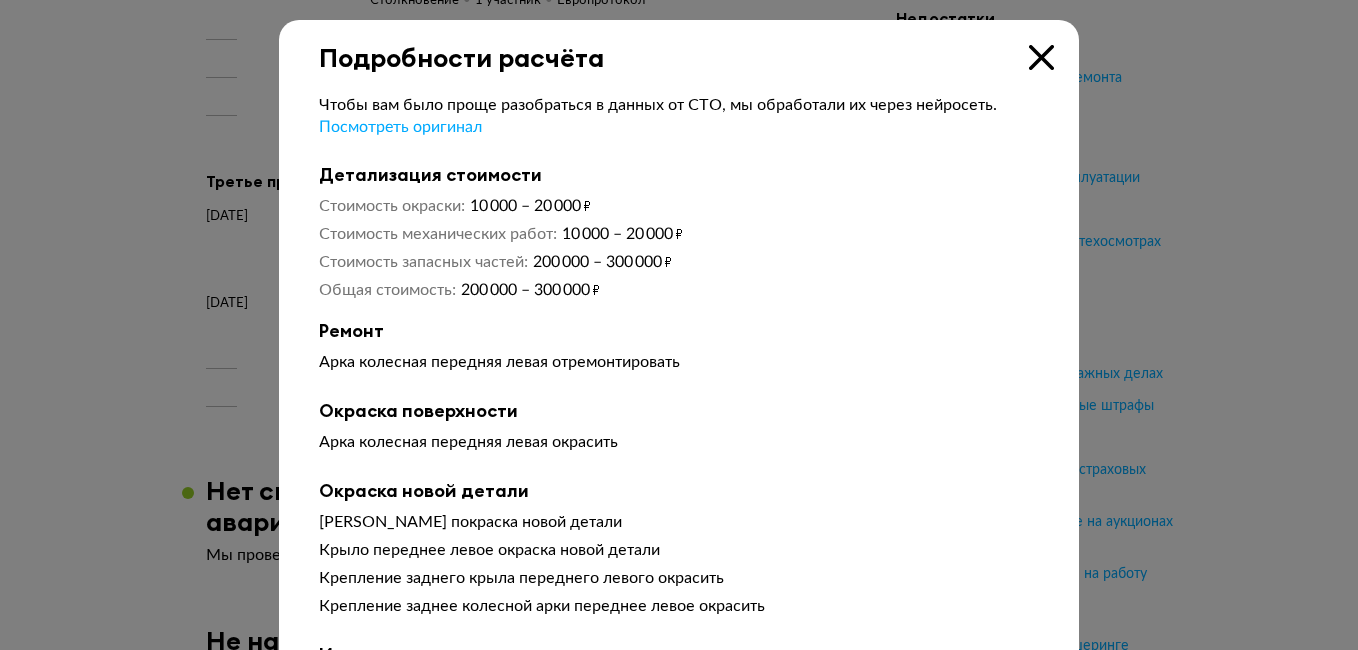 click at bounding box center [1041, 57] 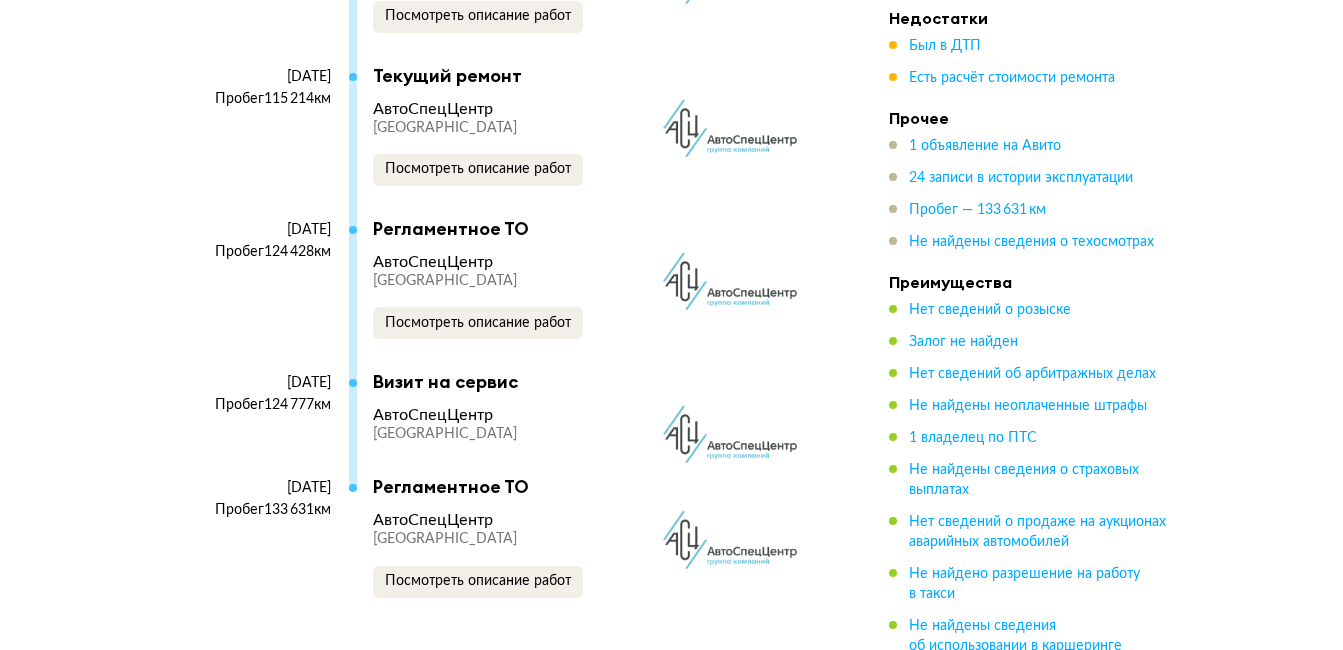 scroll, scrollTop: 7597, scrollLeft: 0, axis: vertical 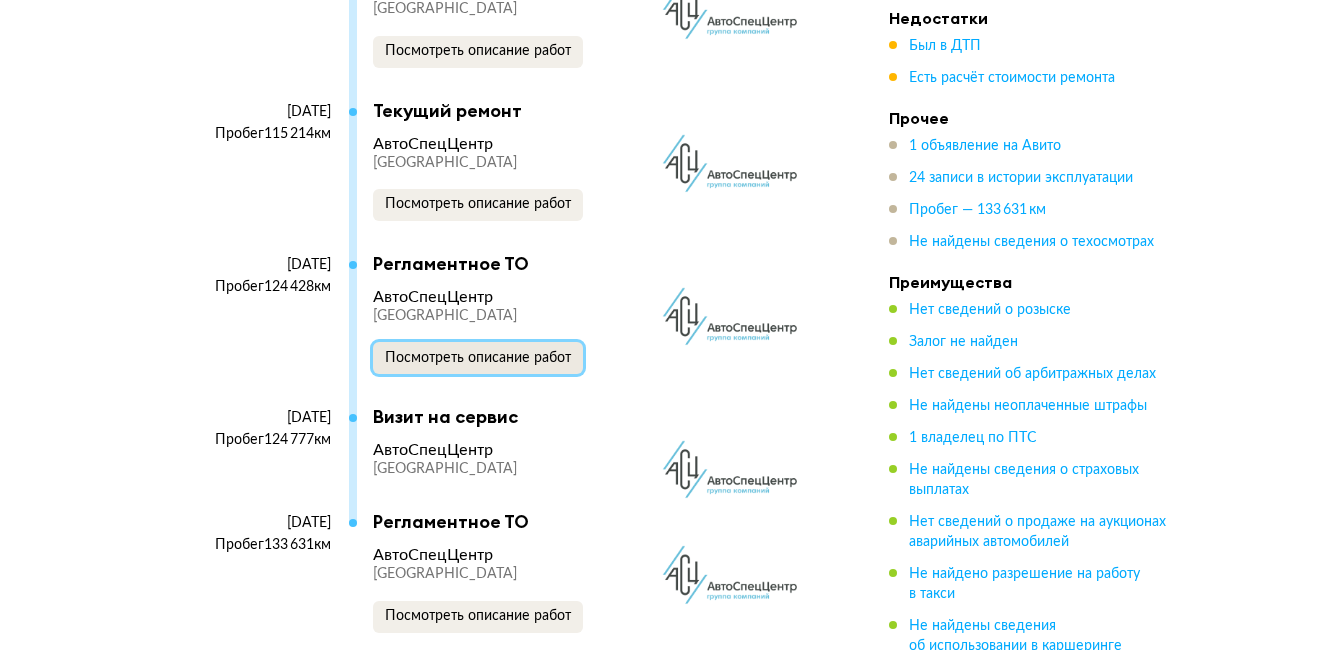 click on "Посмотреть описание работ" at bounding box center (478, 358) 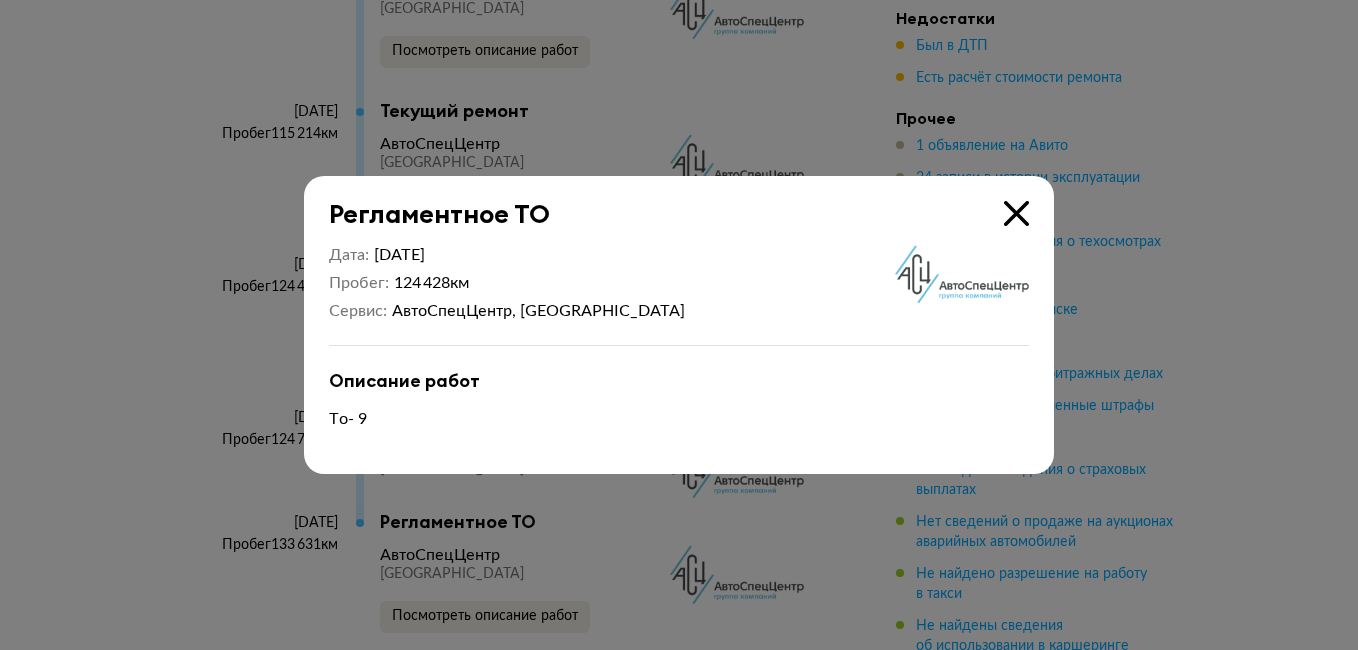 click at bounding box center (1016, 213) 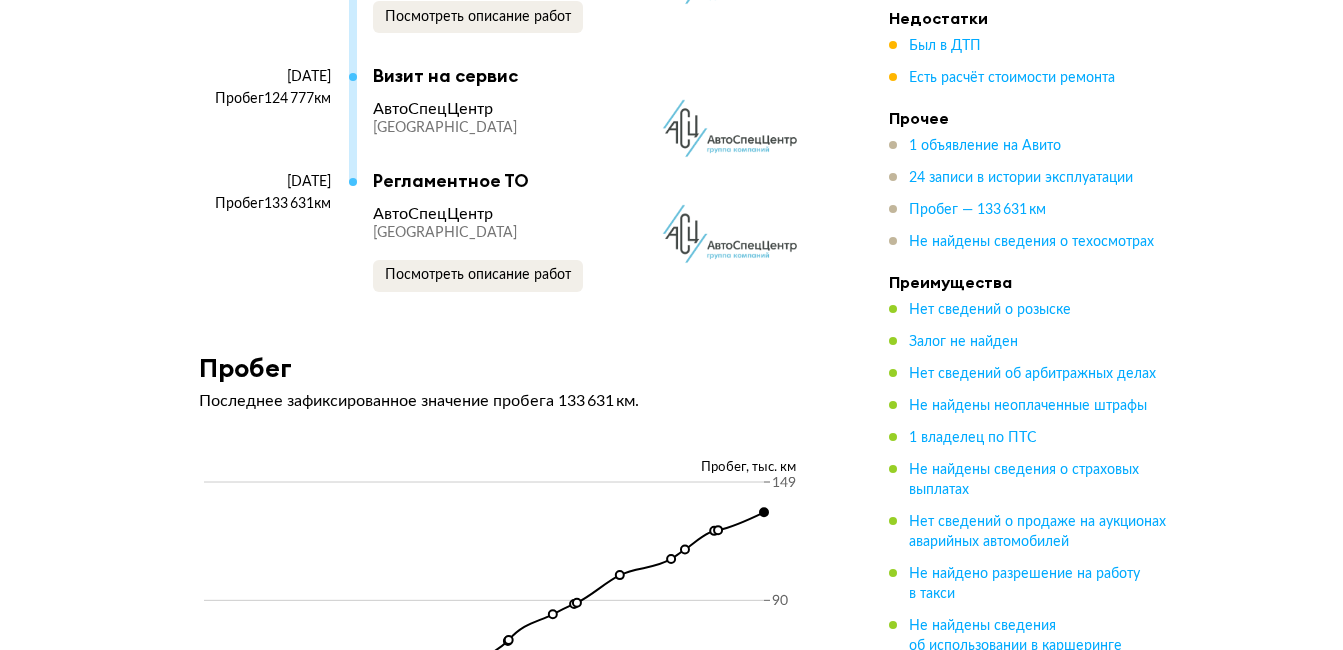 scroll, scrollTop: 7997, scrollLeft: 0, axis: vertical 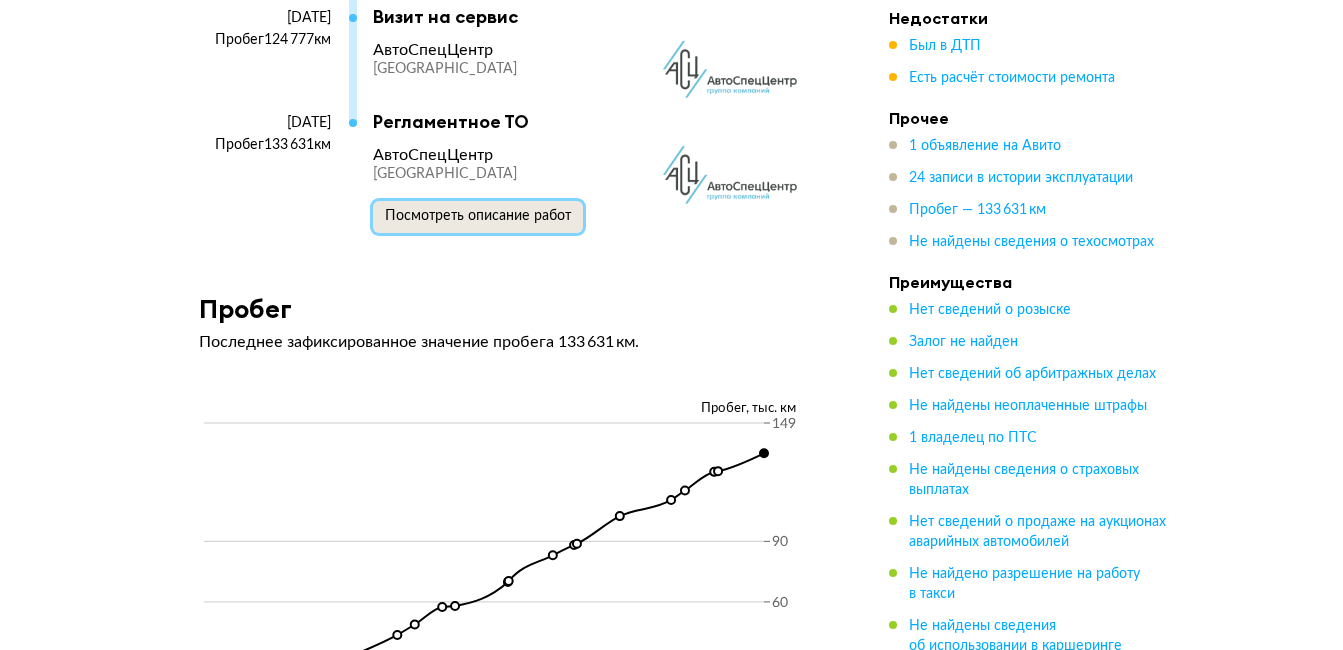 click on "Посмотреть описание работ" at bounding box center [478, 217] 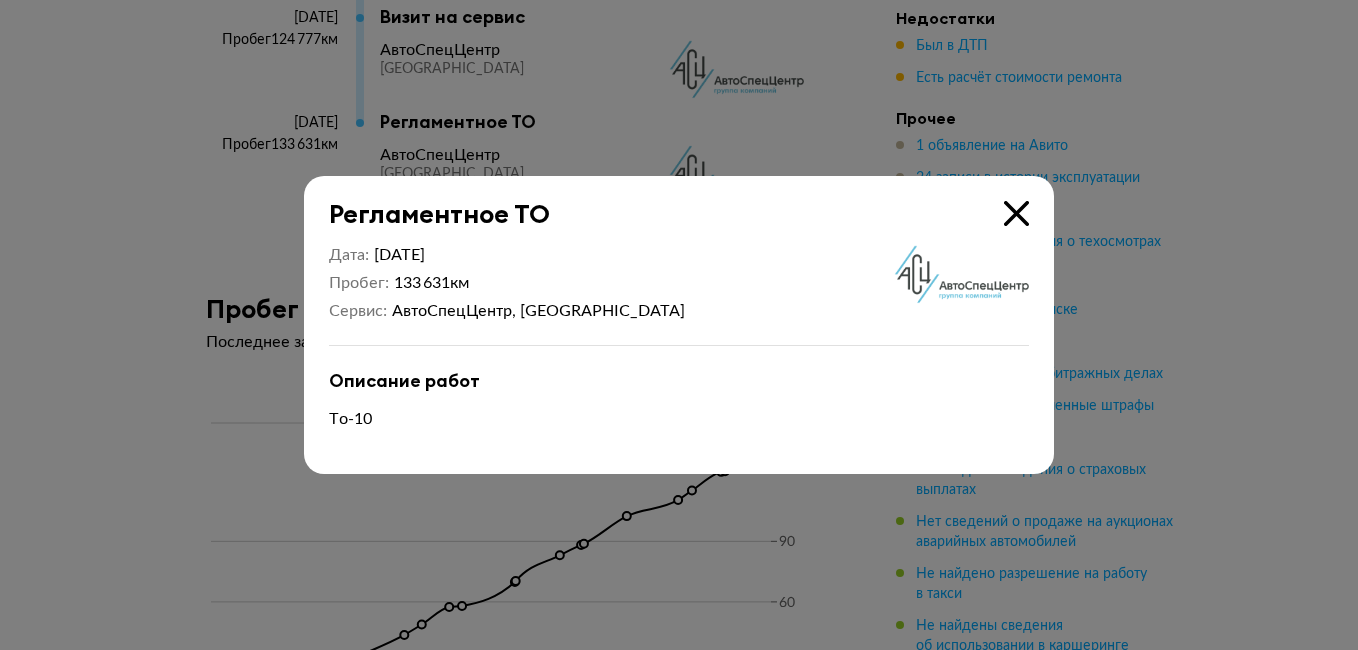 click at bounding box center [1016, 213] 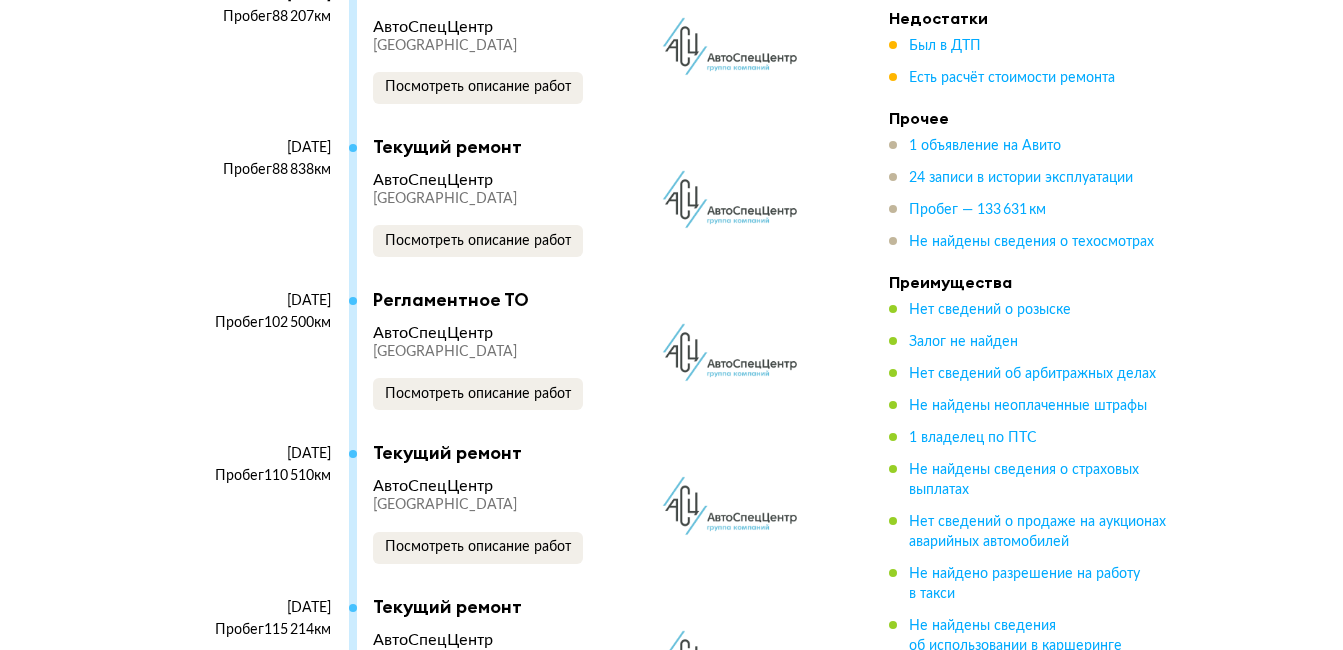scroll, scrollTop: 7097, scrollLeft: 0, axis: vertical 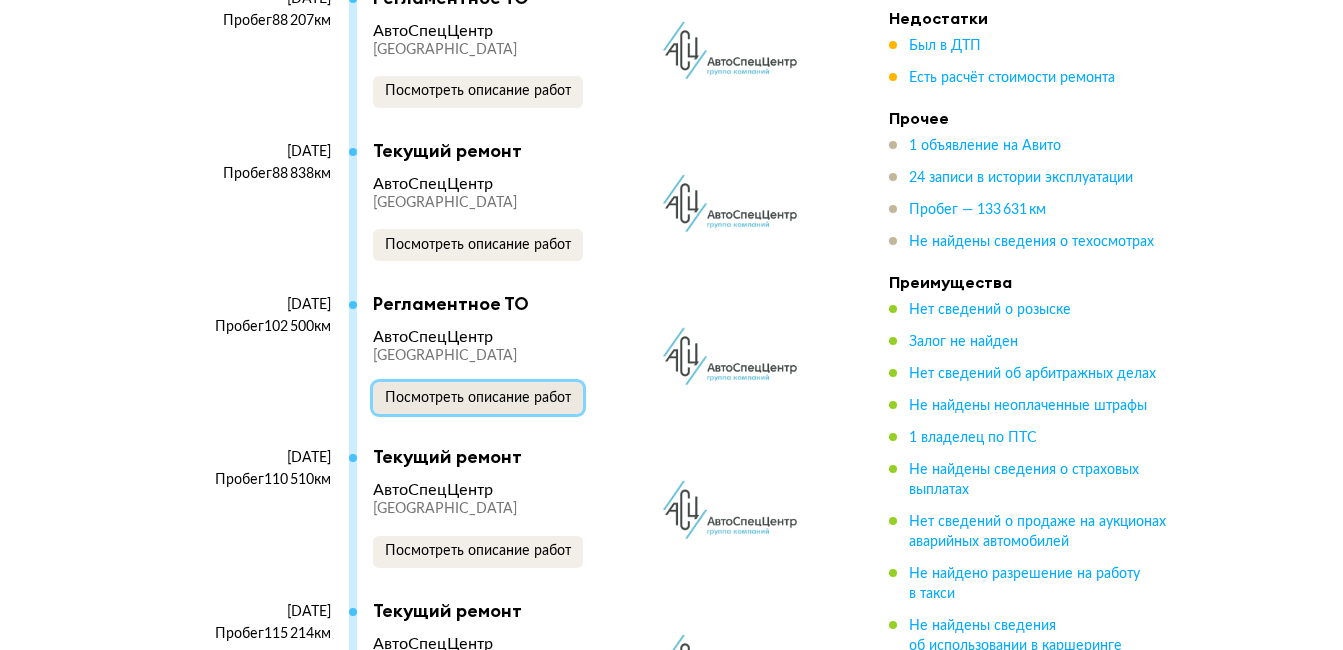 click on "Посмотреть описание работ" at bounding box center [478, 398] 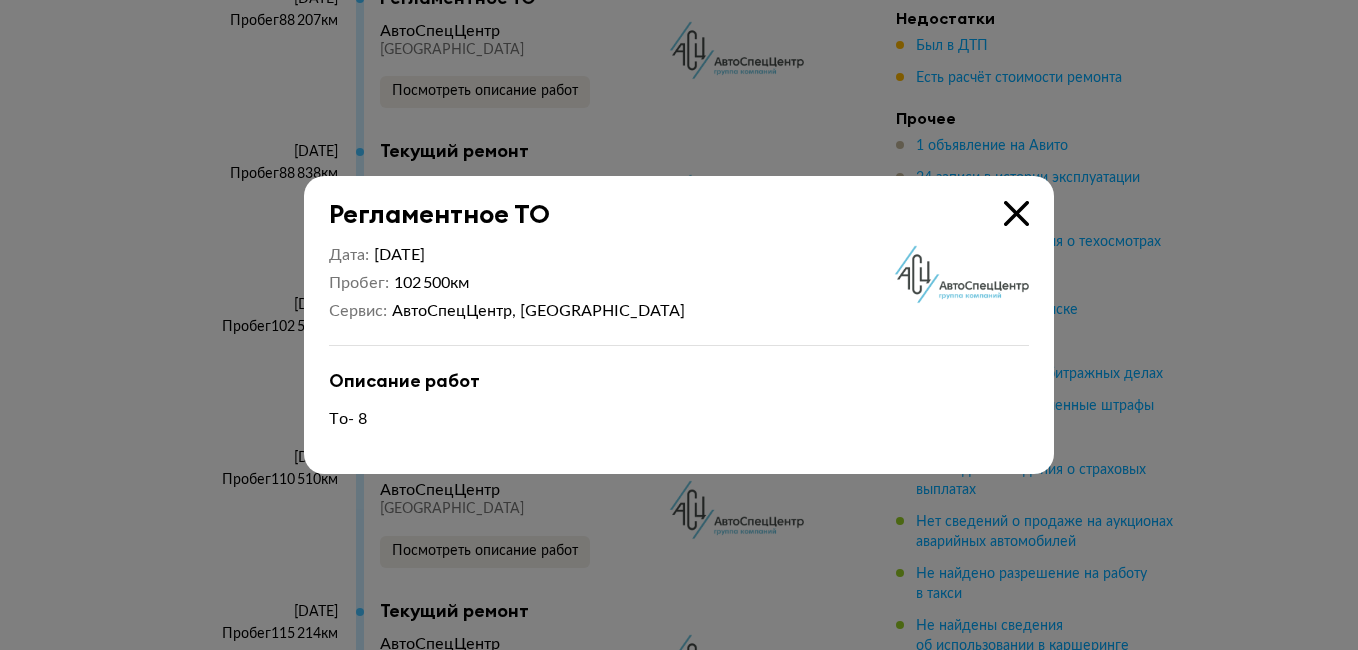 click at bounding box center (1016, 213) 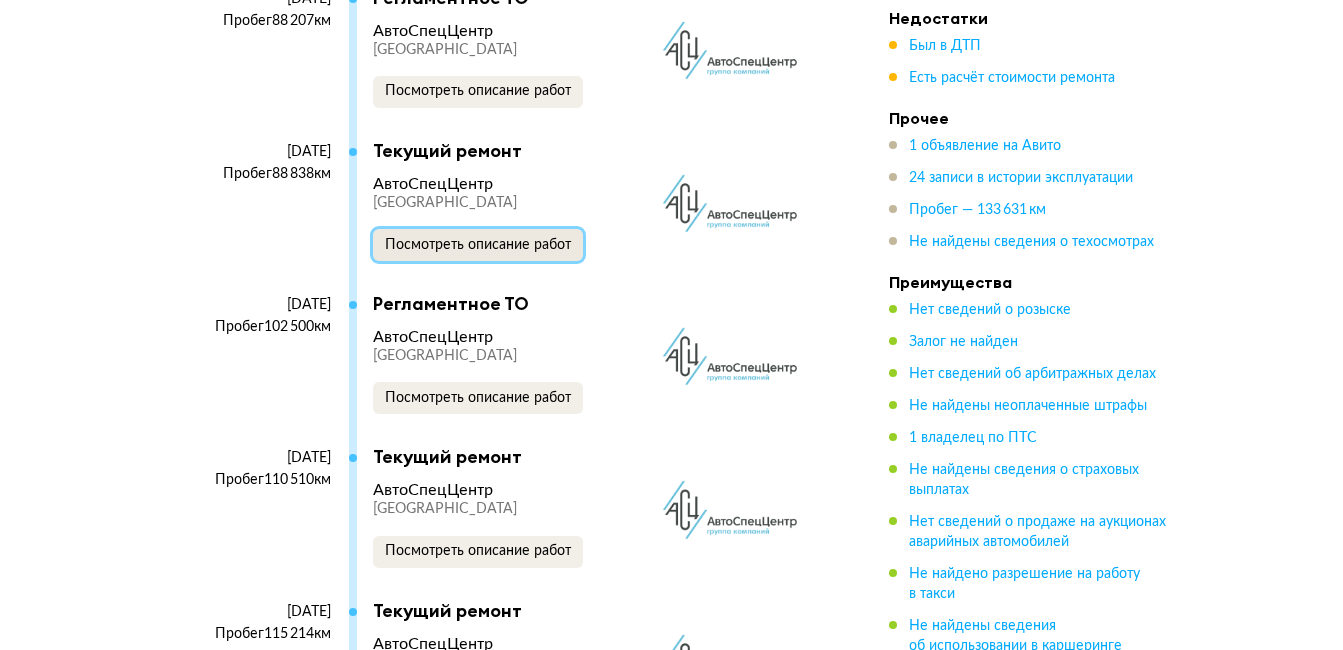 click on "Посмотреть описание работ" at bounding box center (478, 245) 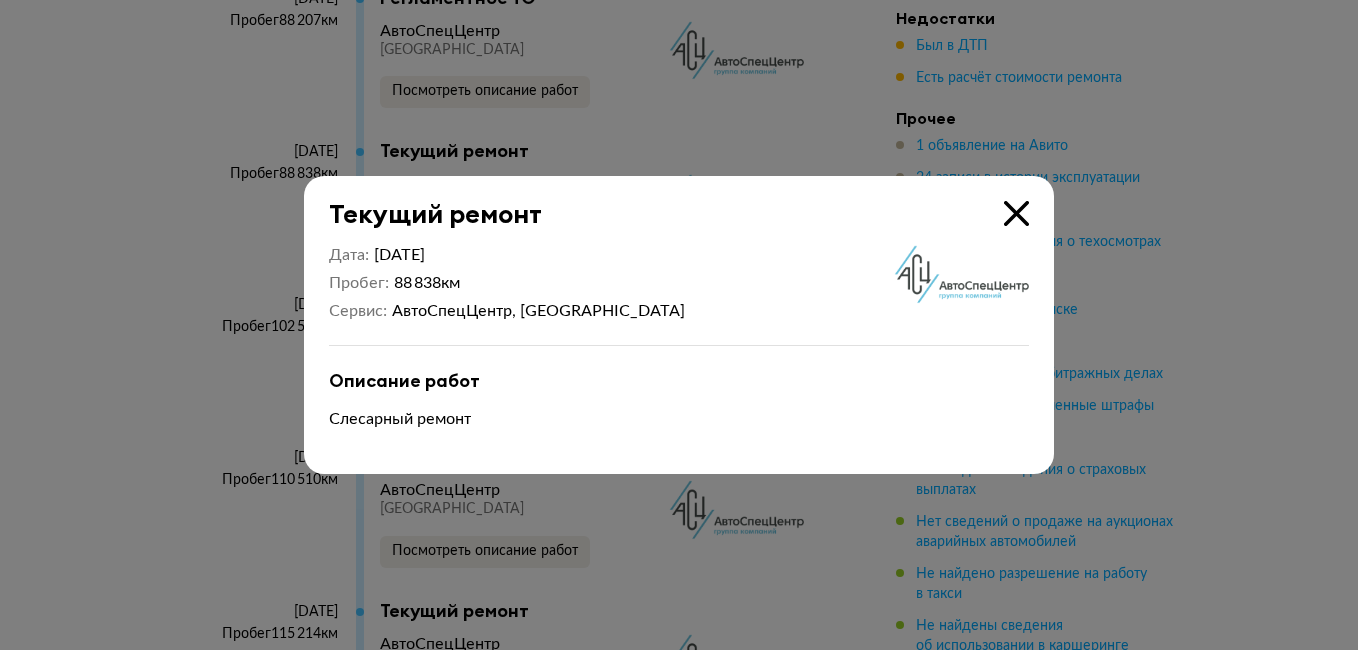 click at bounding box center (1016, 213) 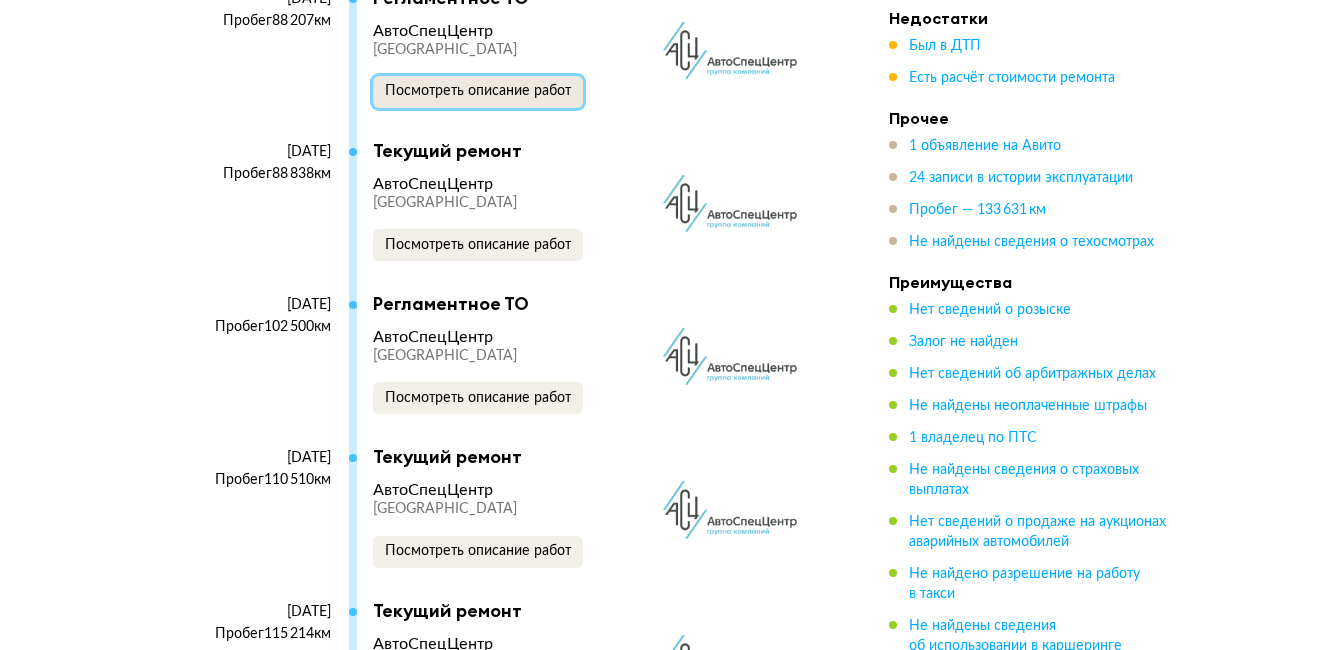click on "Посмотреть описание работ" at bounding box center (478, 91) 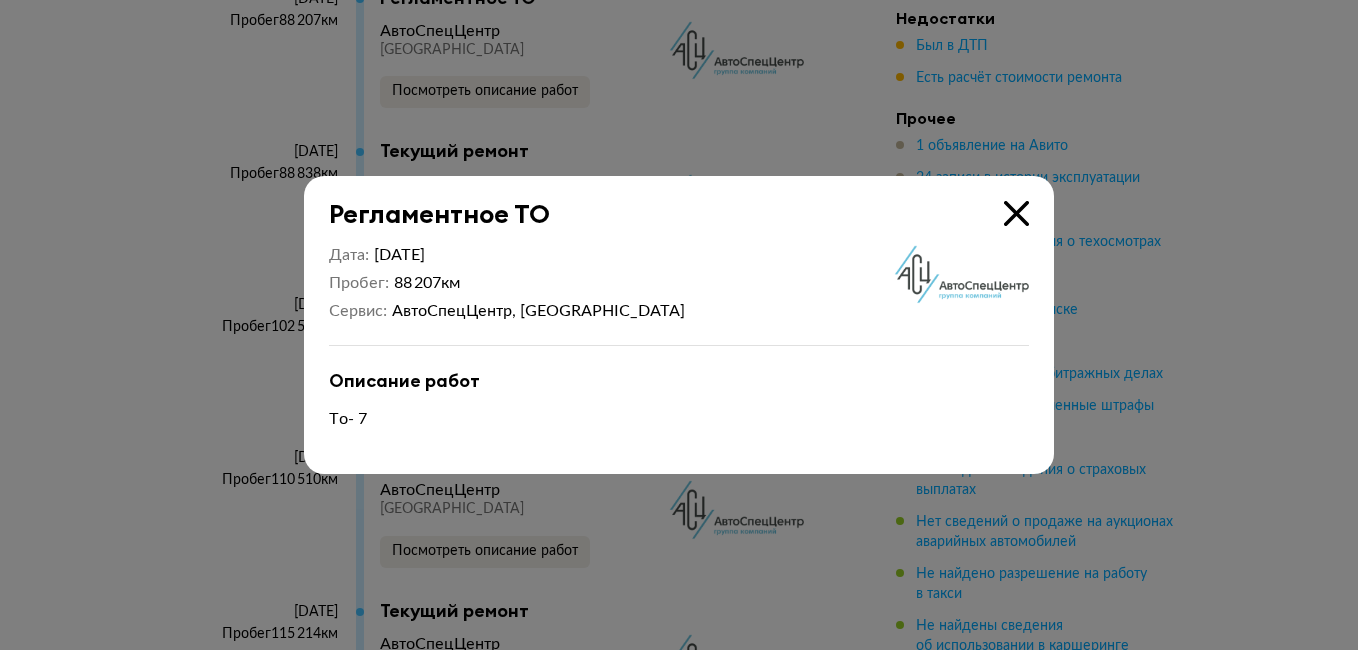 click at bounding box center [1016, 213] 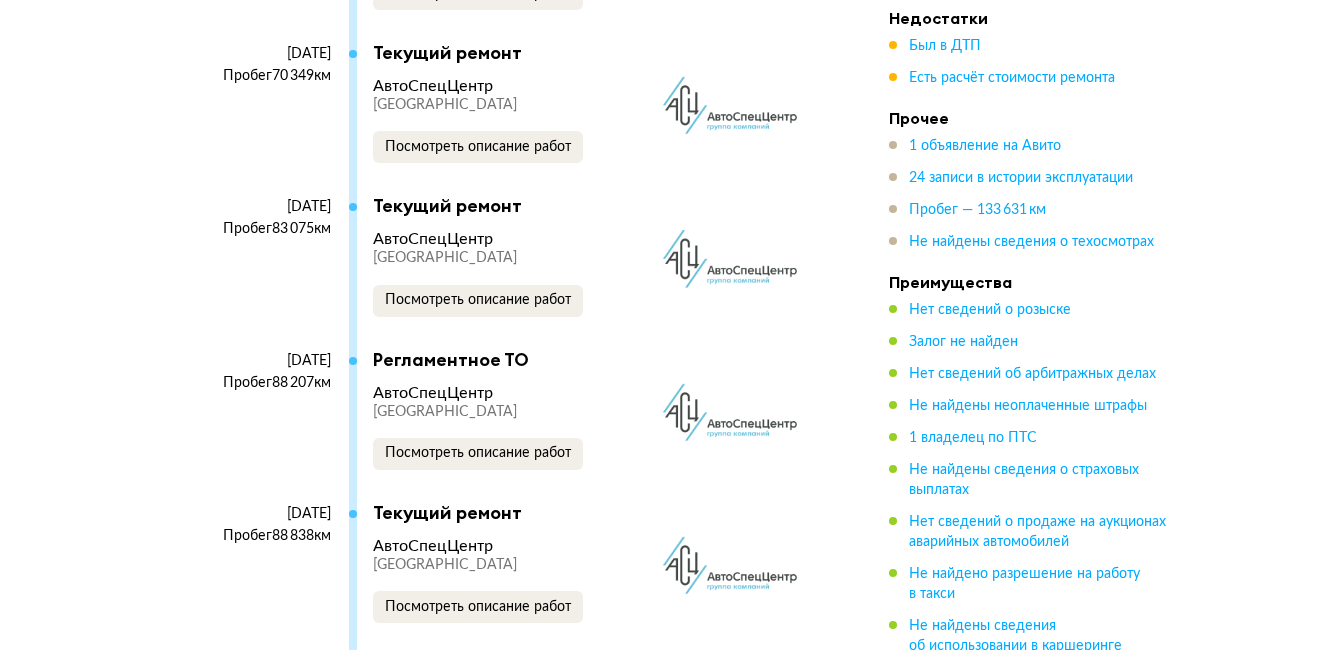 scroll, scrollTop: 6697, scrollLeft: 0, axis: vertical 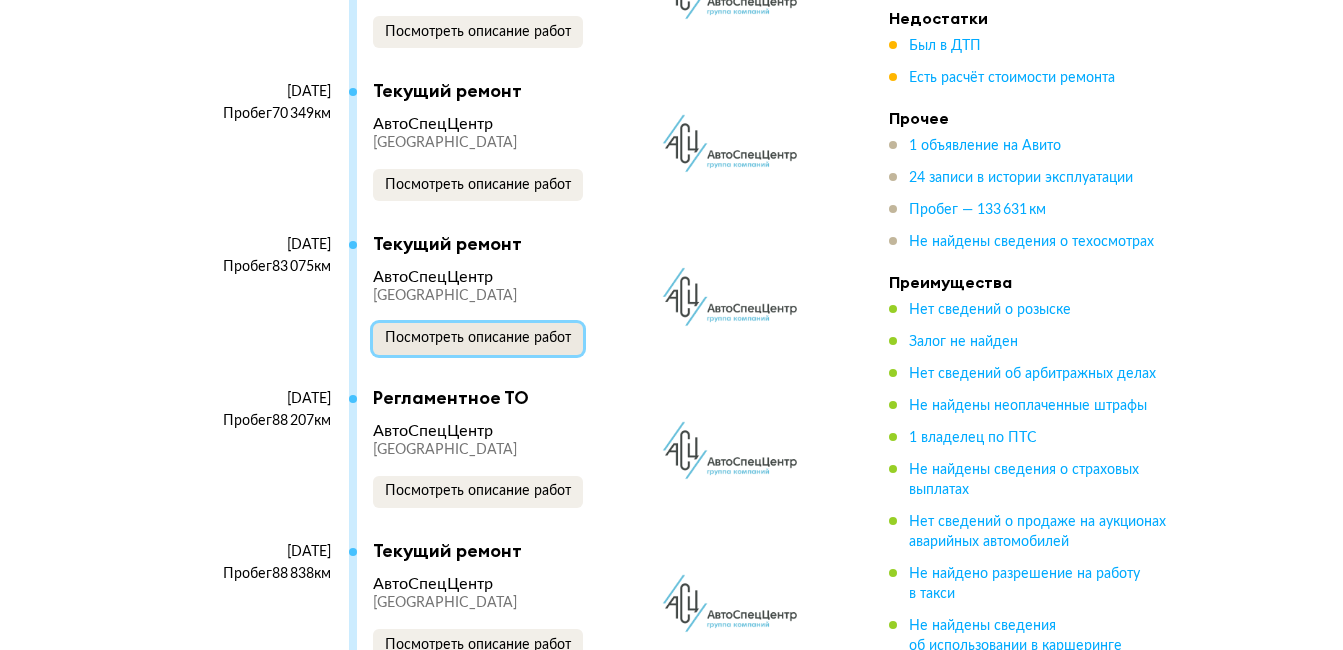 click on "Посмотреть описание работ" at bounding box center [478, 338] 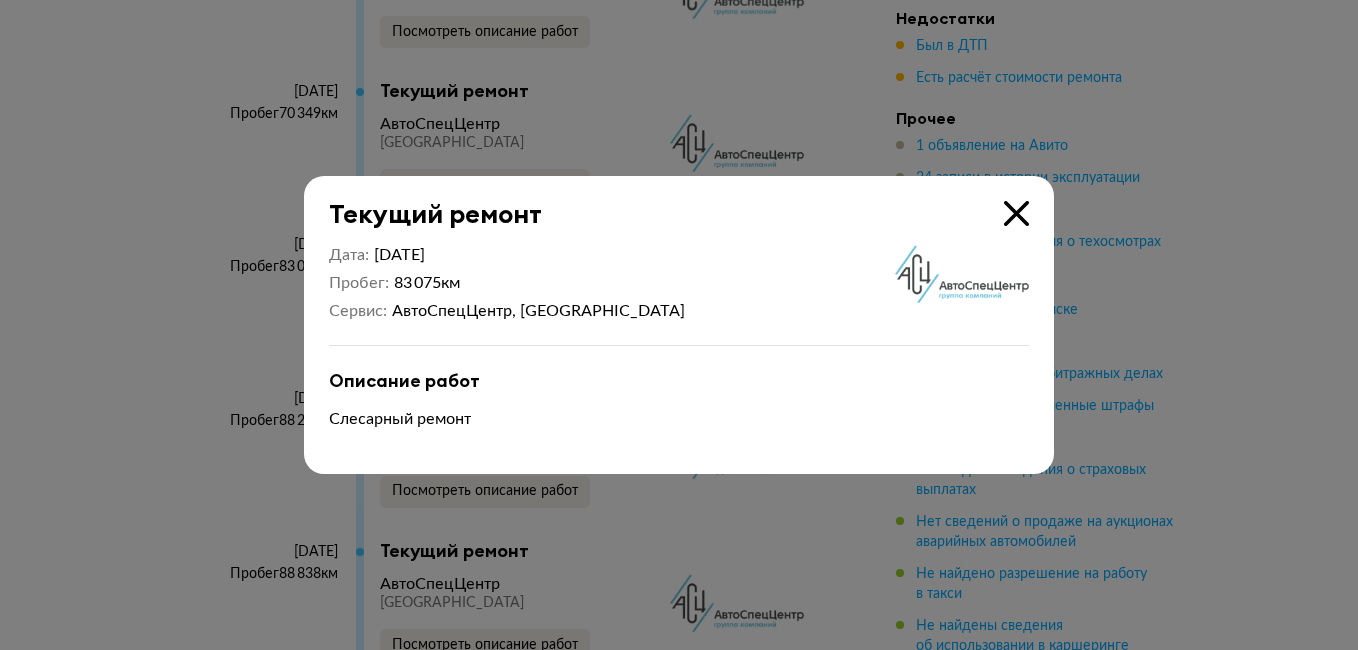 click at bounding box center (1016, 213) 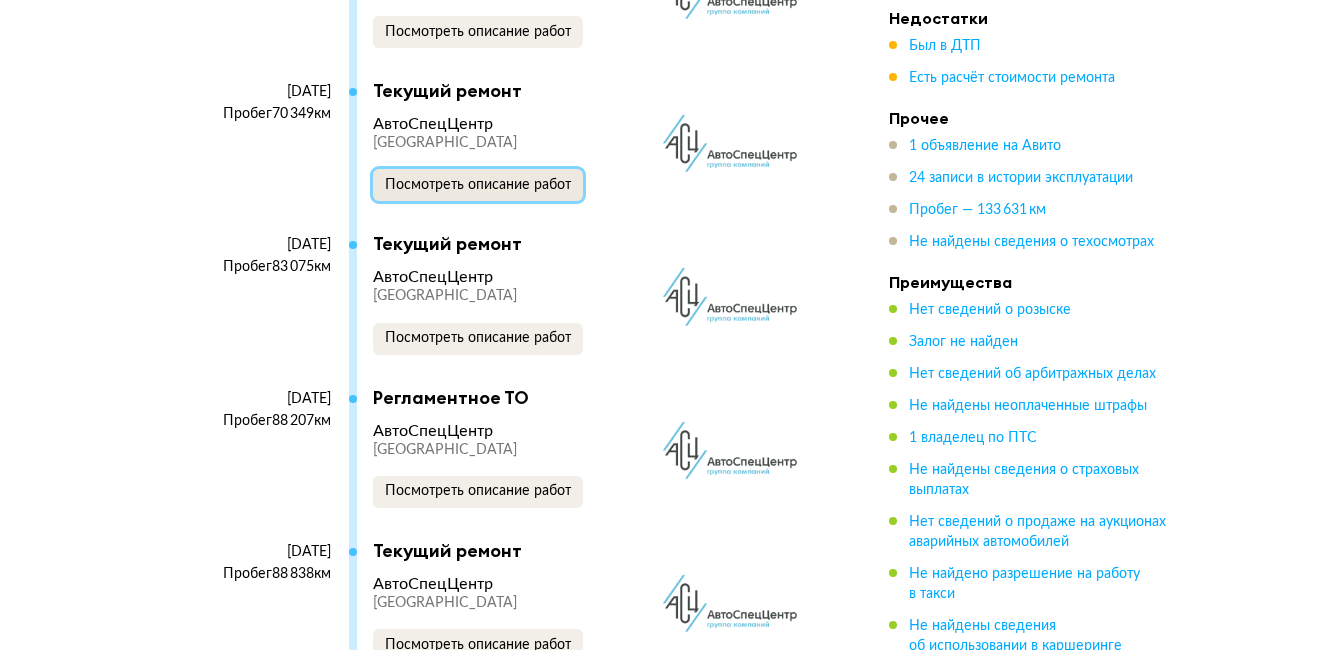 click on "Посмотреть описание работ" at bounding box center [478, 185] 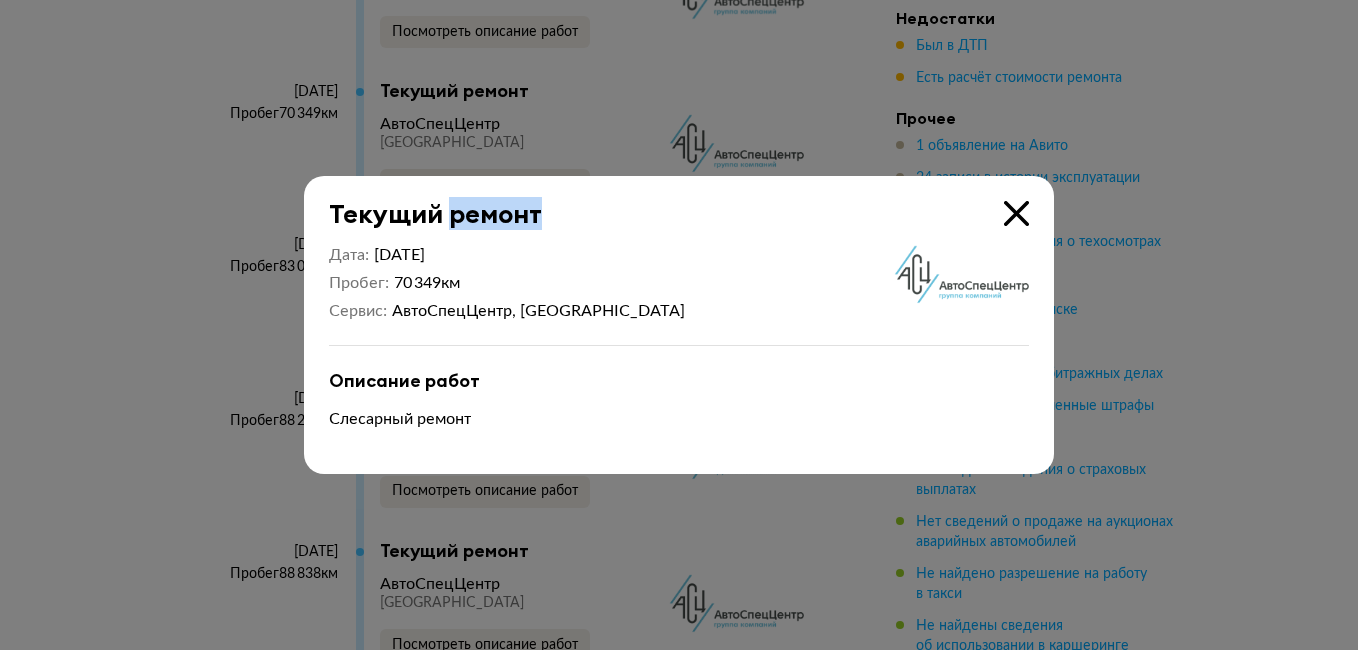 click on "Текущий ремонт" at bounding box center (666, 202) 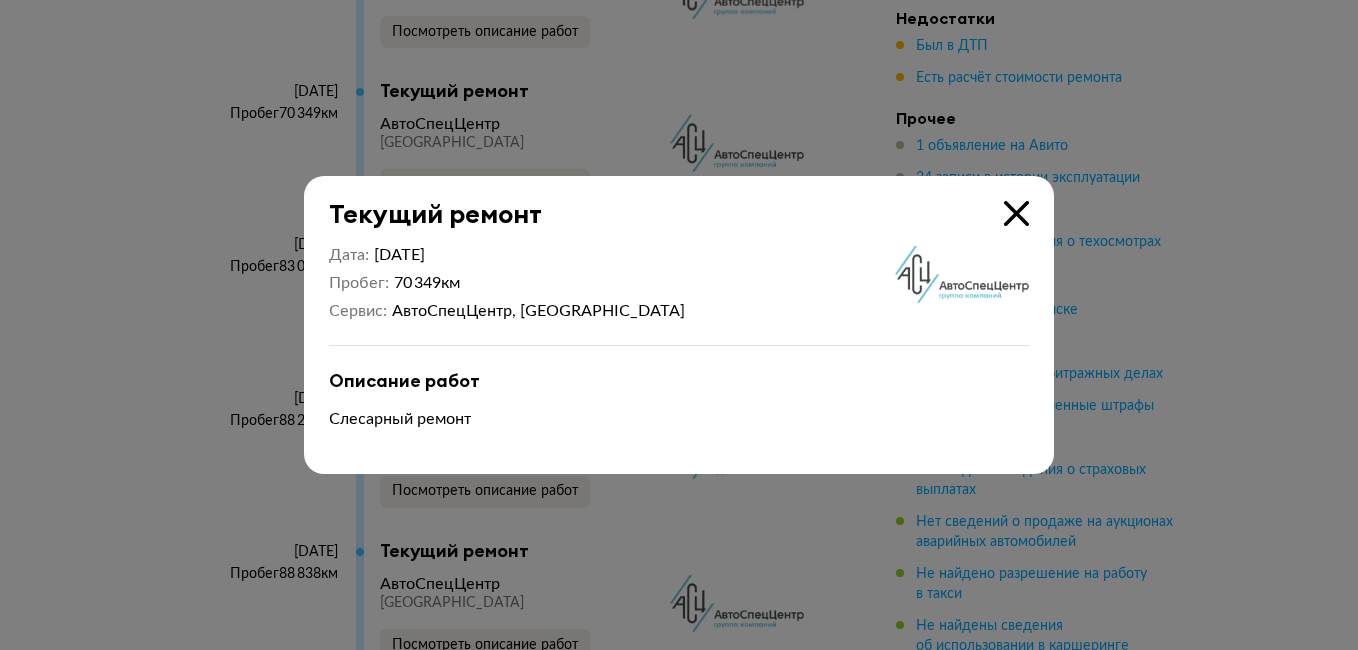 click at bounding box center [1016, 213] 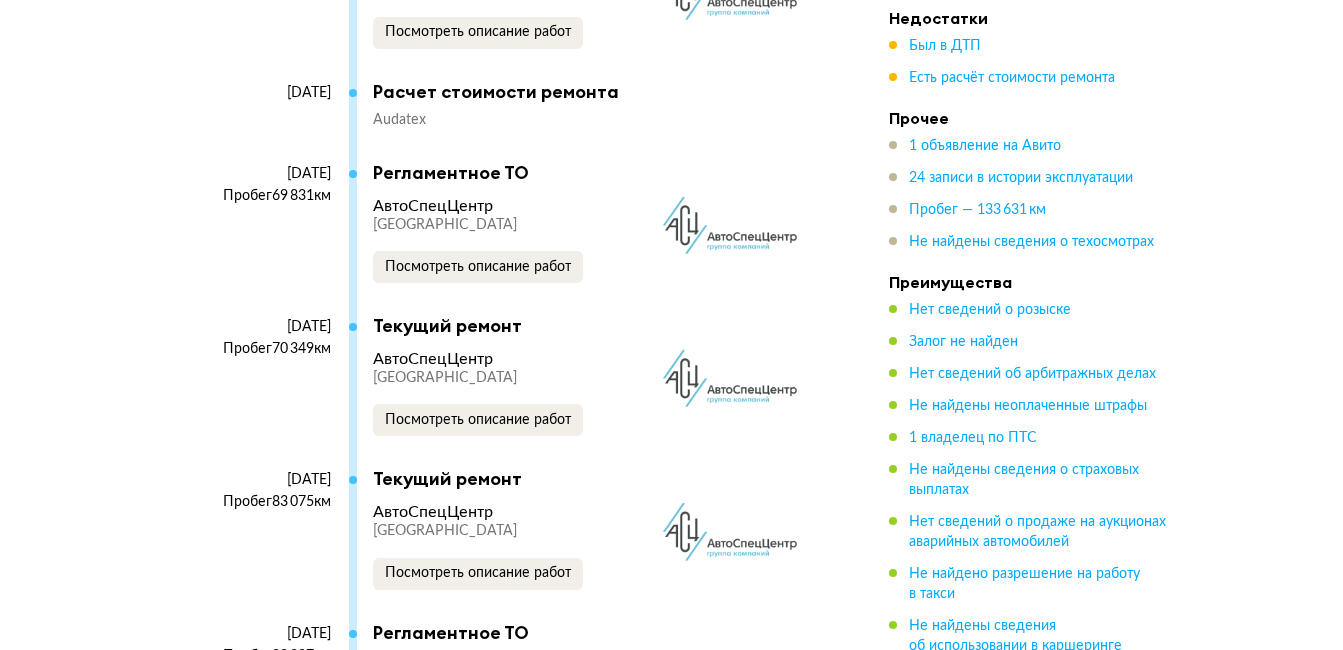 scroll, scrollTop: 6397, scrollLeft: 0, axis: vertical 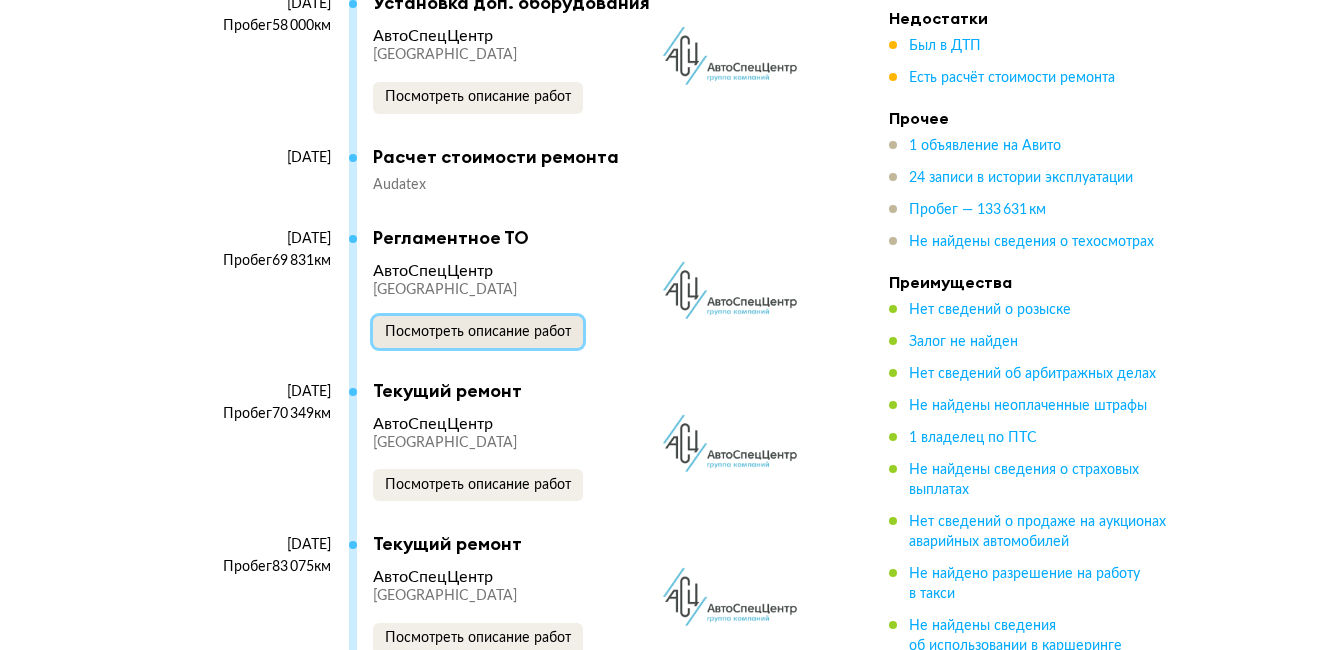click on "Посмотреть описание работ" at bounding box center [478, 332] 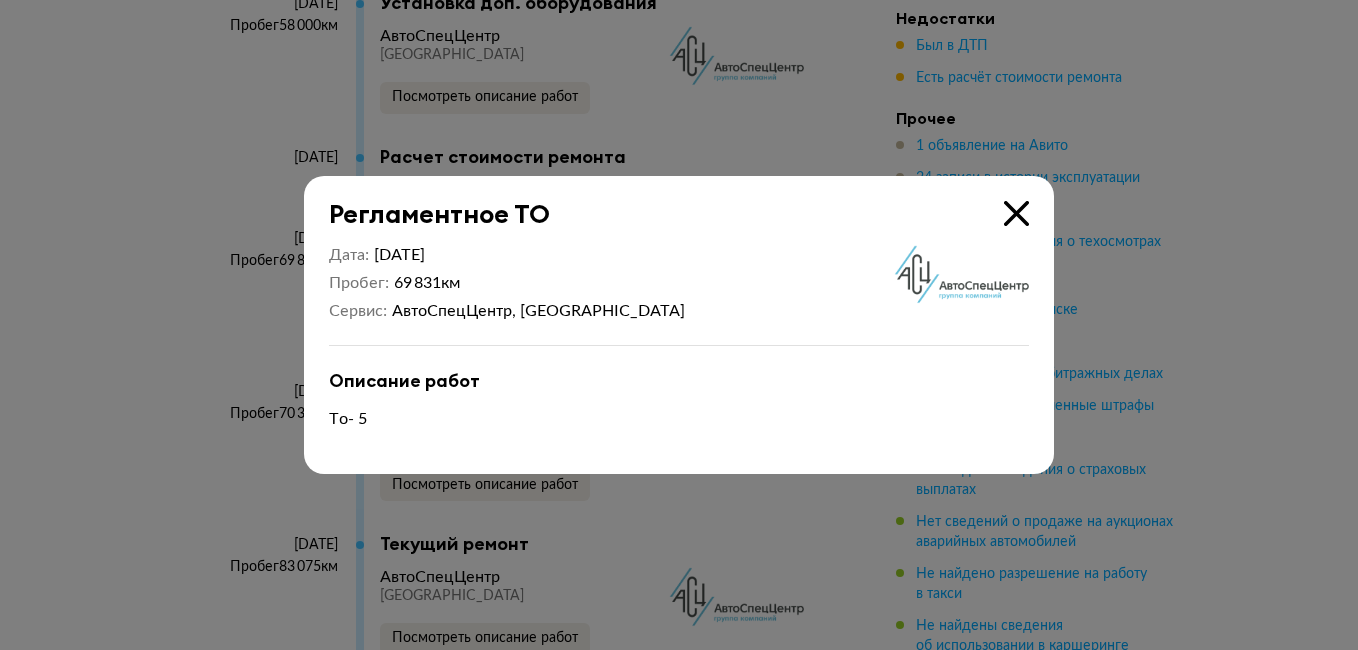 click on "Регламентное ТО Дата 3 августа 2022 Пробег 69 831  км Сервис АвтоСпецЦентр, Москва Описание работ То- 5" at bounding box center [679, 325] 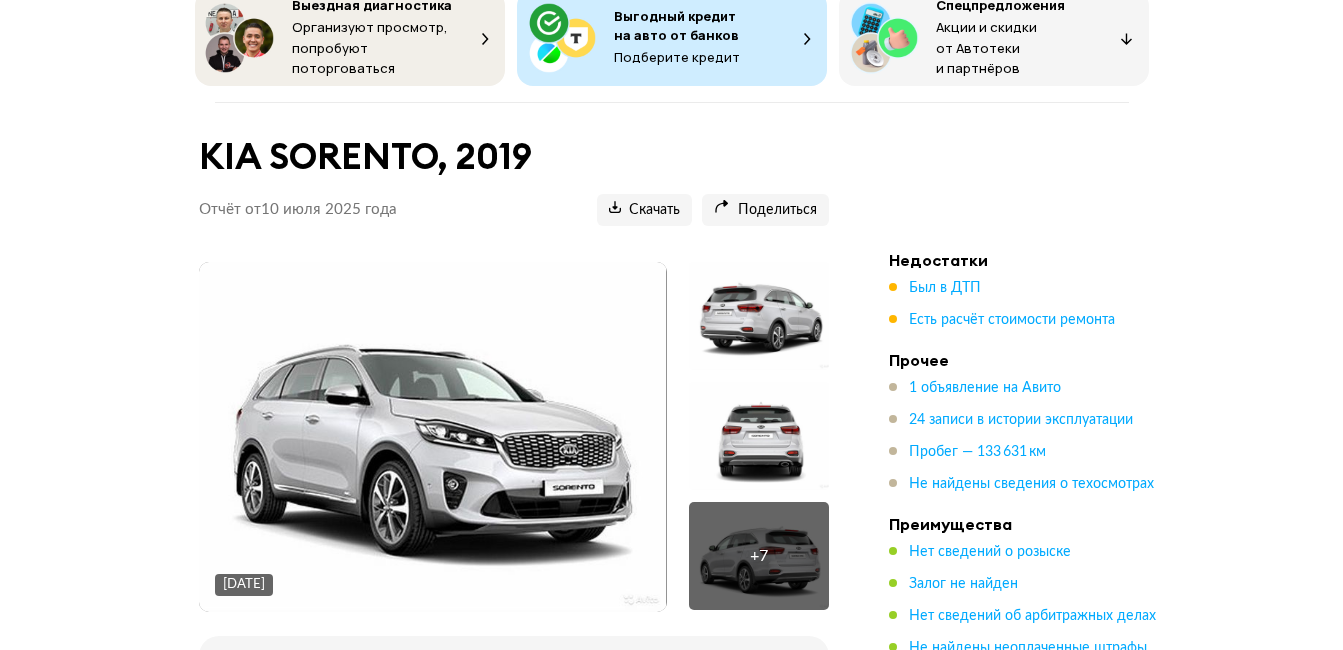scroll, scrollTop: 0, scrollLeft: 0, axis: both 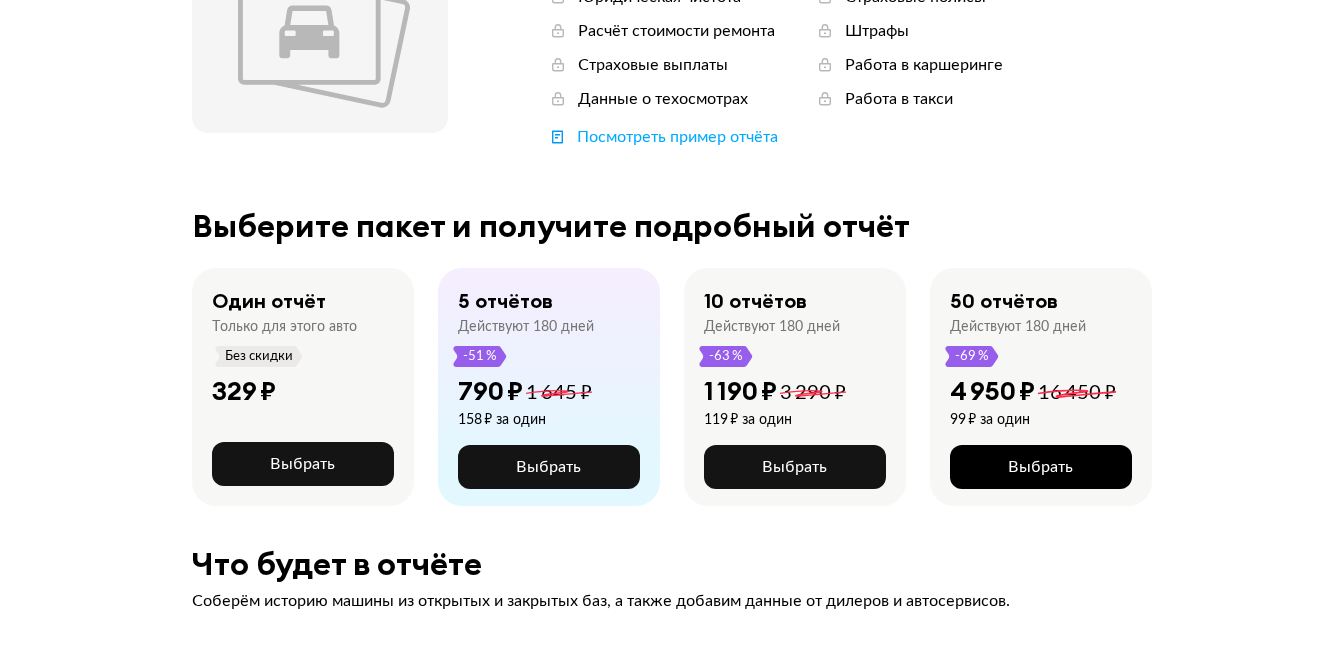 click on "Выбрать" at bounding box center (1041, 467) 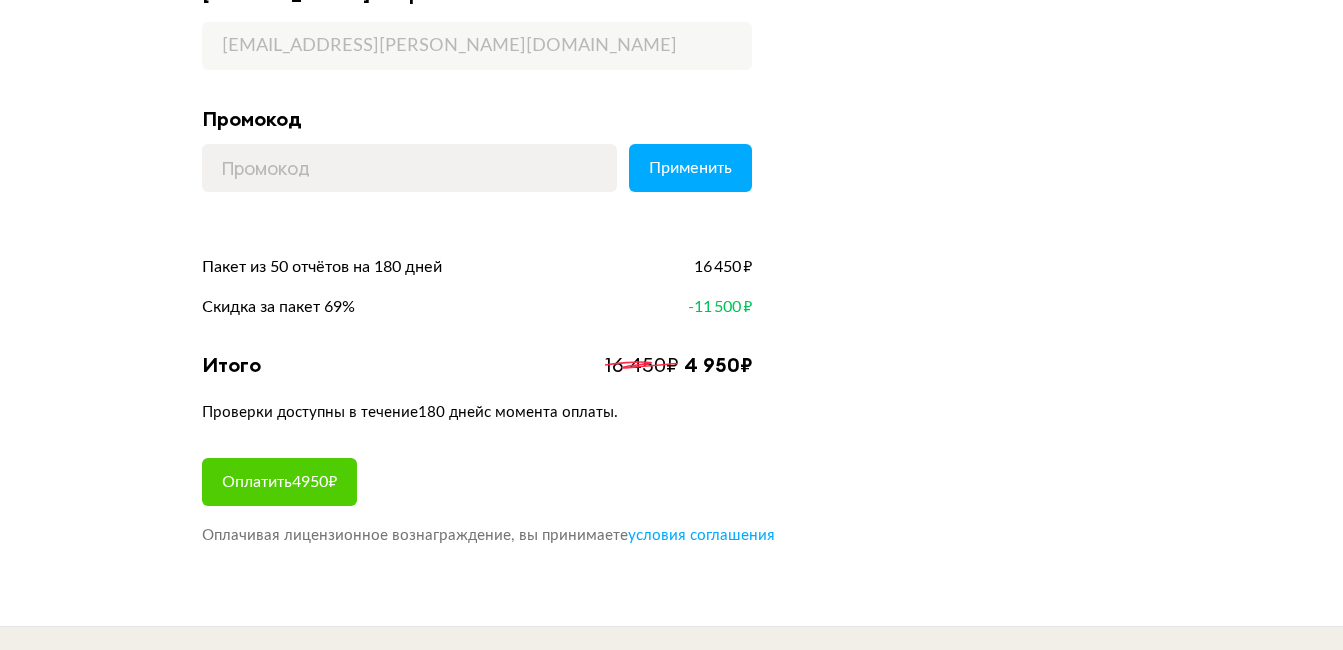 scroll, scrollTop: 300, scrollLeft: 0, axis: vertical 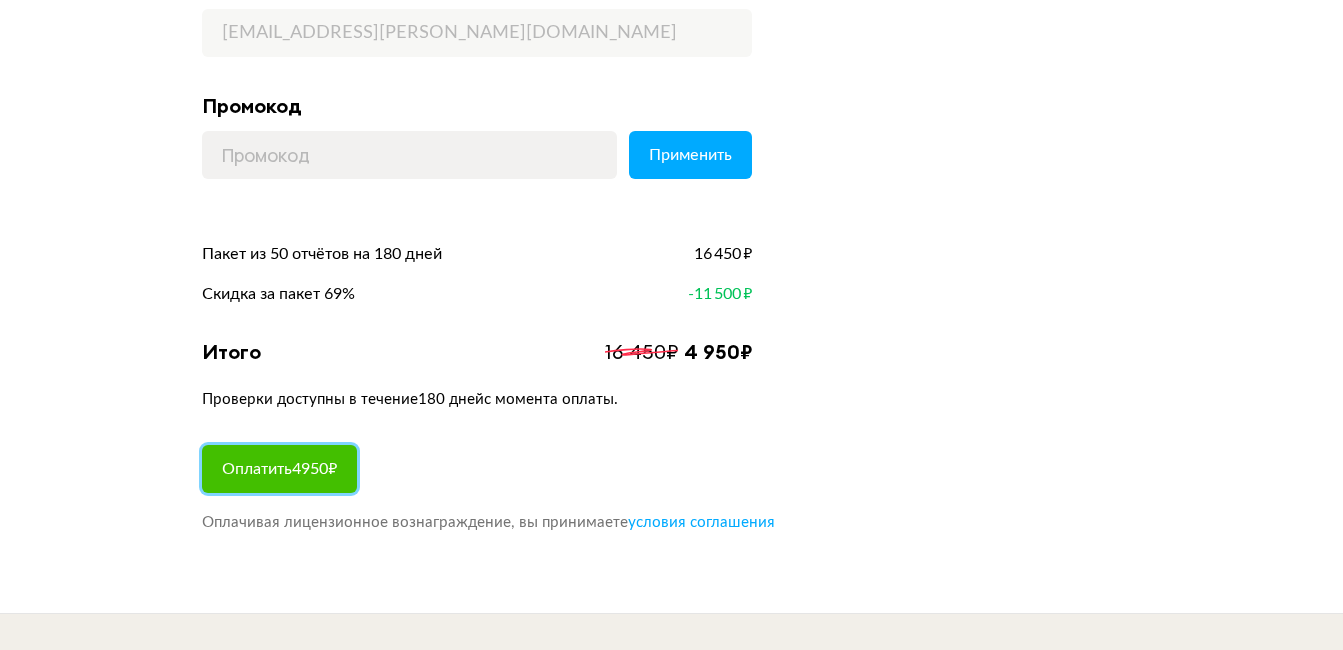 click on "Оплатить  4950  ₽" at bounding box center [279, 469] 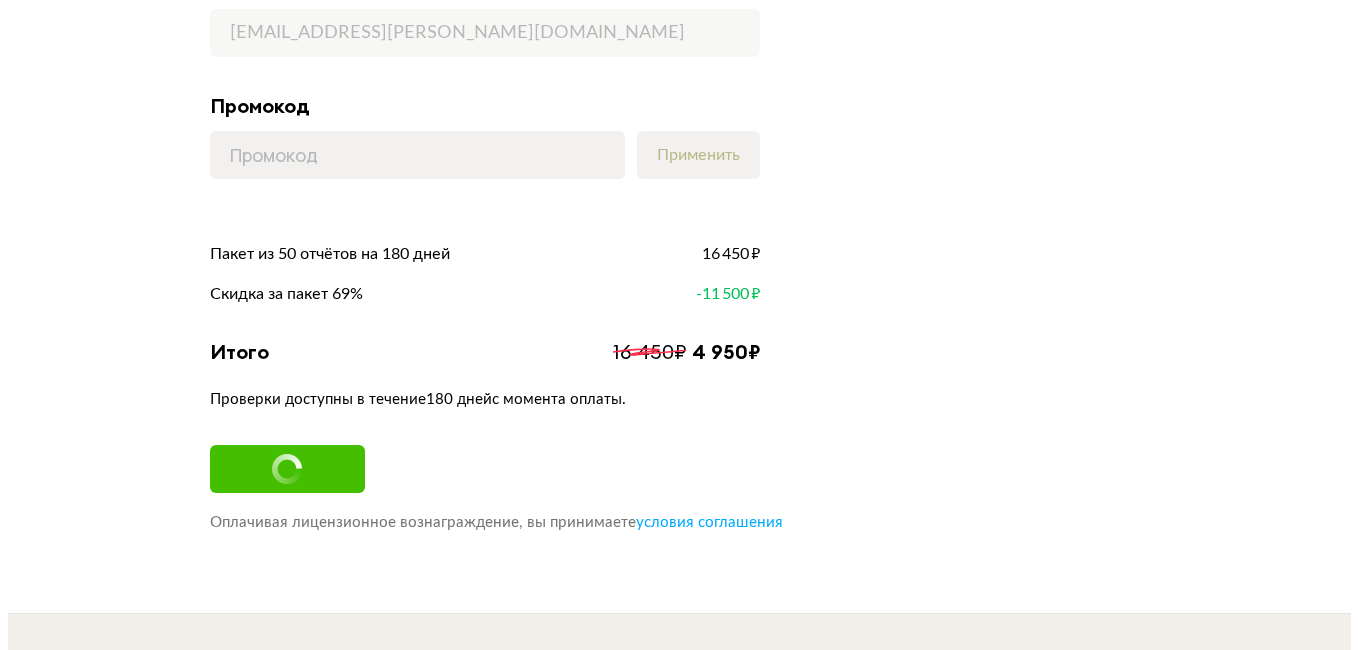 scroll, scrollTop: 0, scrollLeft: 0, axis: both 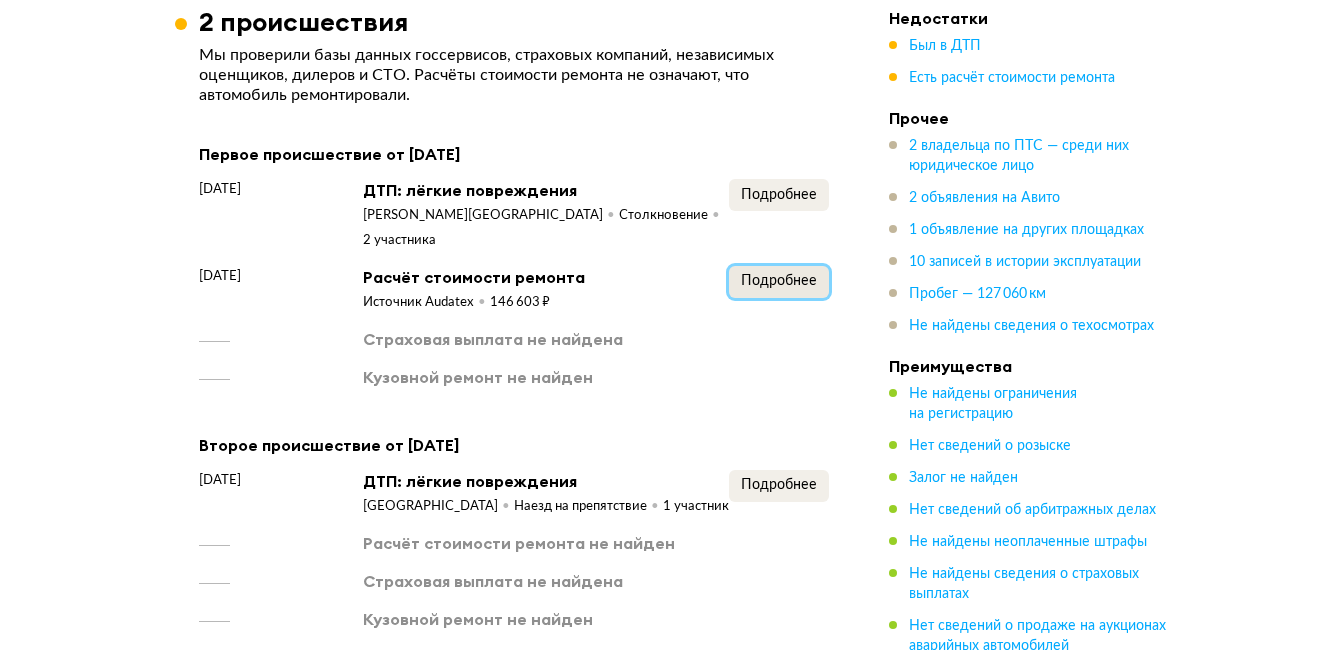 click on "Подробнее" at bounding box center [779, 281] 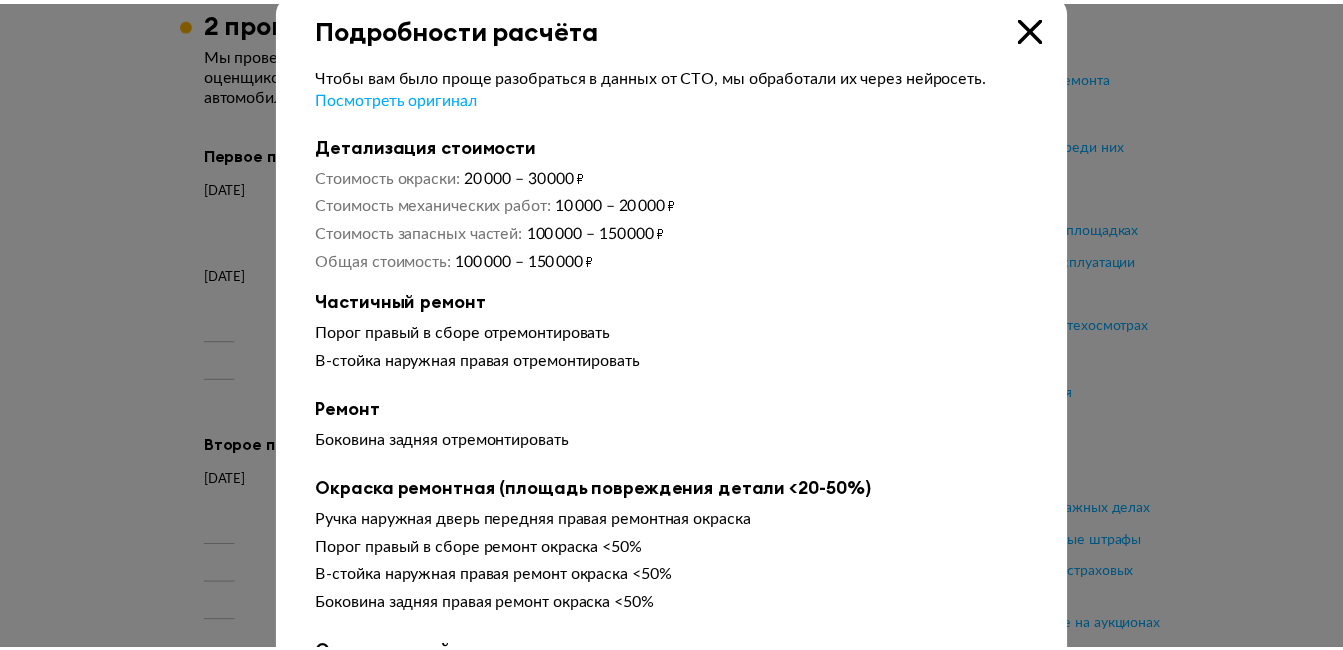 scroll, scrollTop: 0, scrollLeft: 0, axis: both 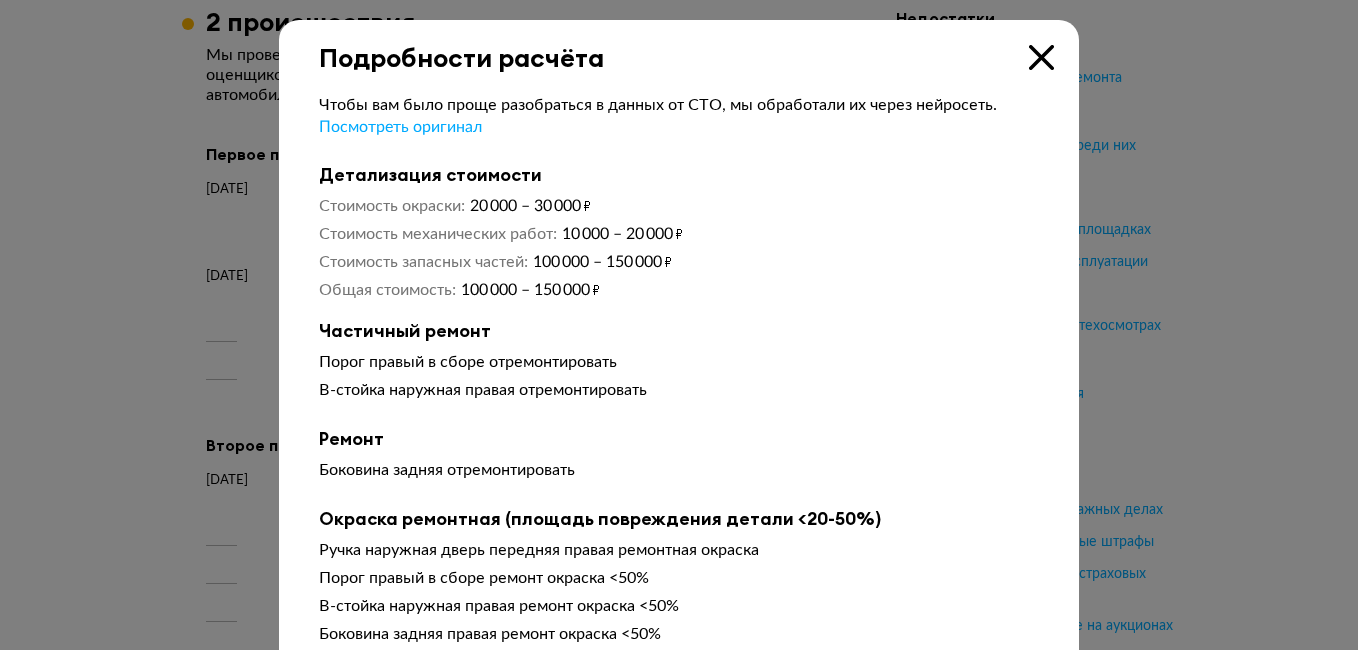 click at bounding box center (1041, 57) 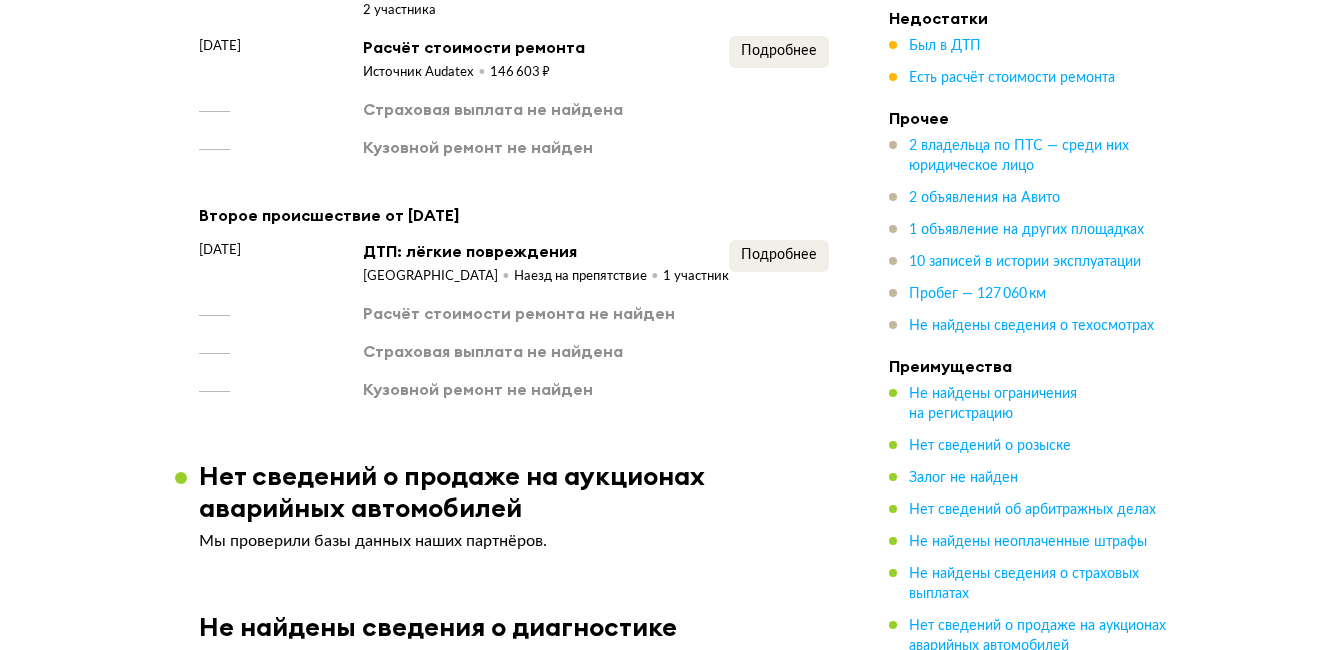 scroll, scrollTop: 3300, scrollLeft: 0, axis: vertical 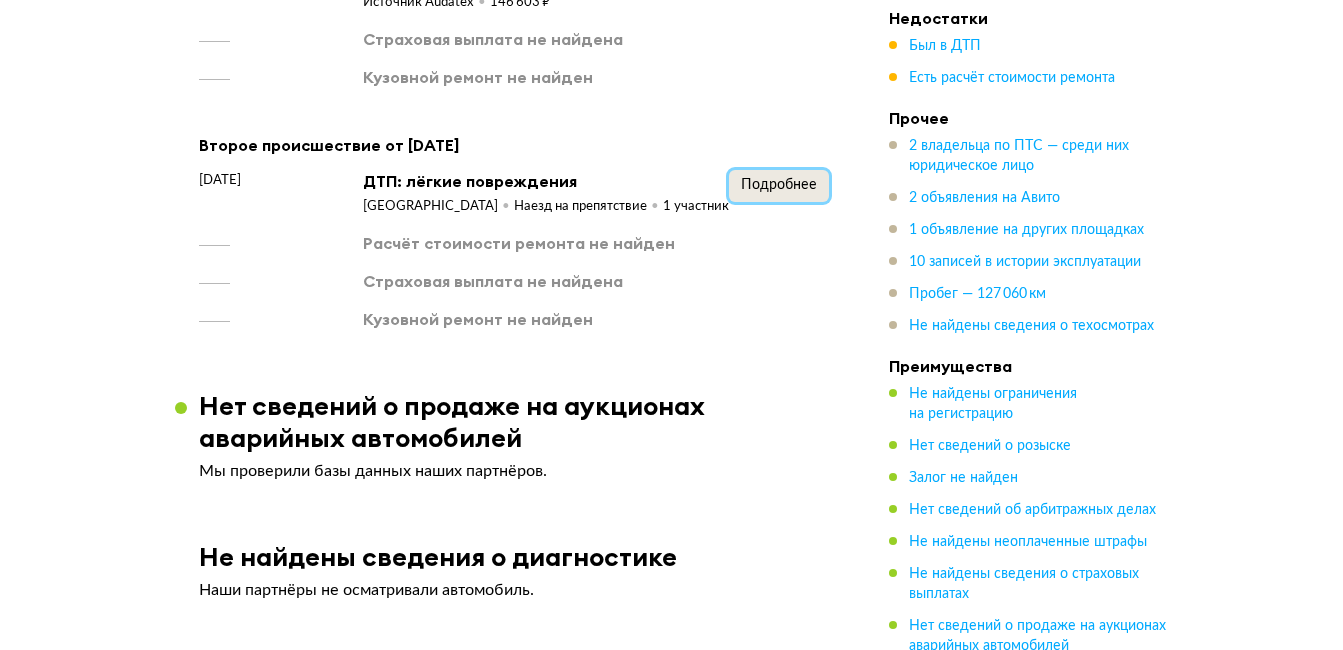 click on "Подробнее" at bounding box center (779, 186) 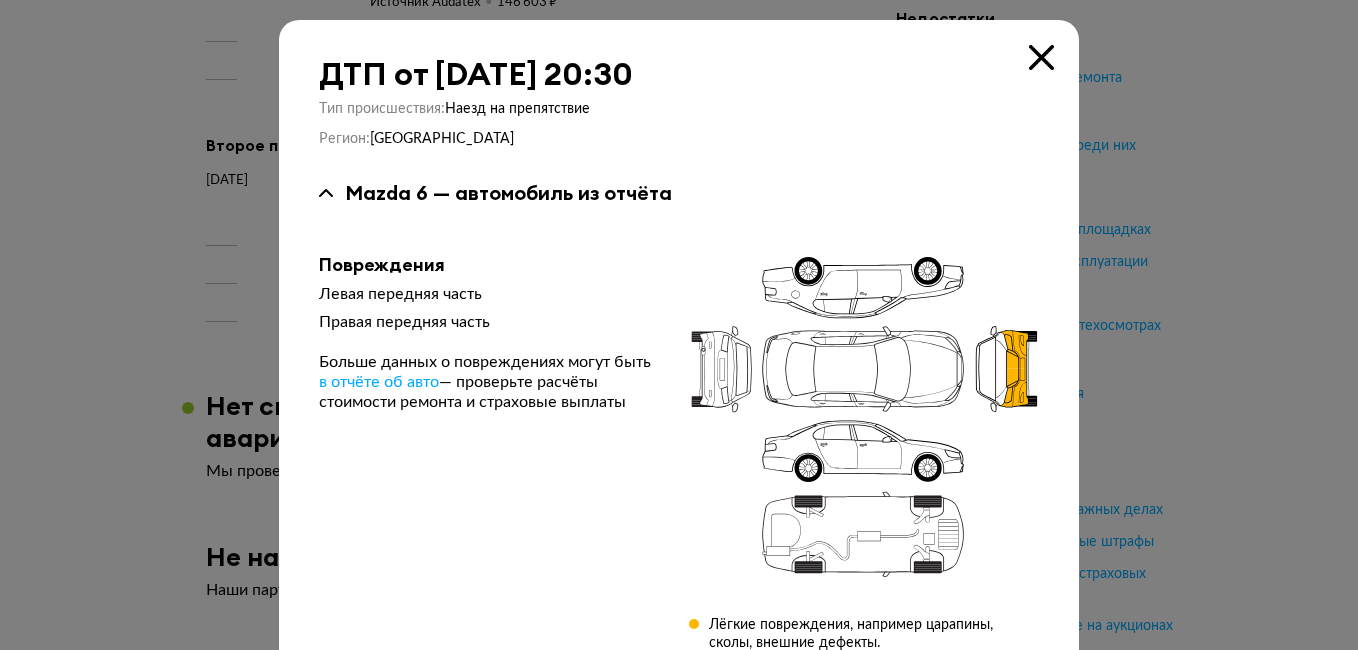 click at bounding box center [1041, 57] 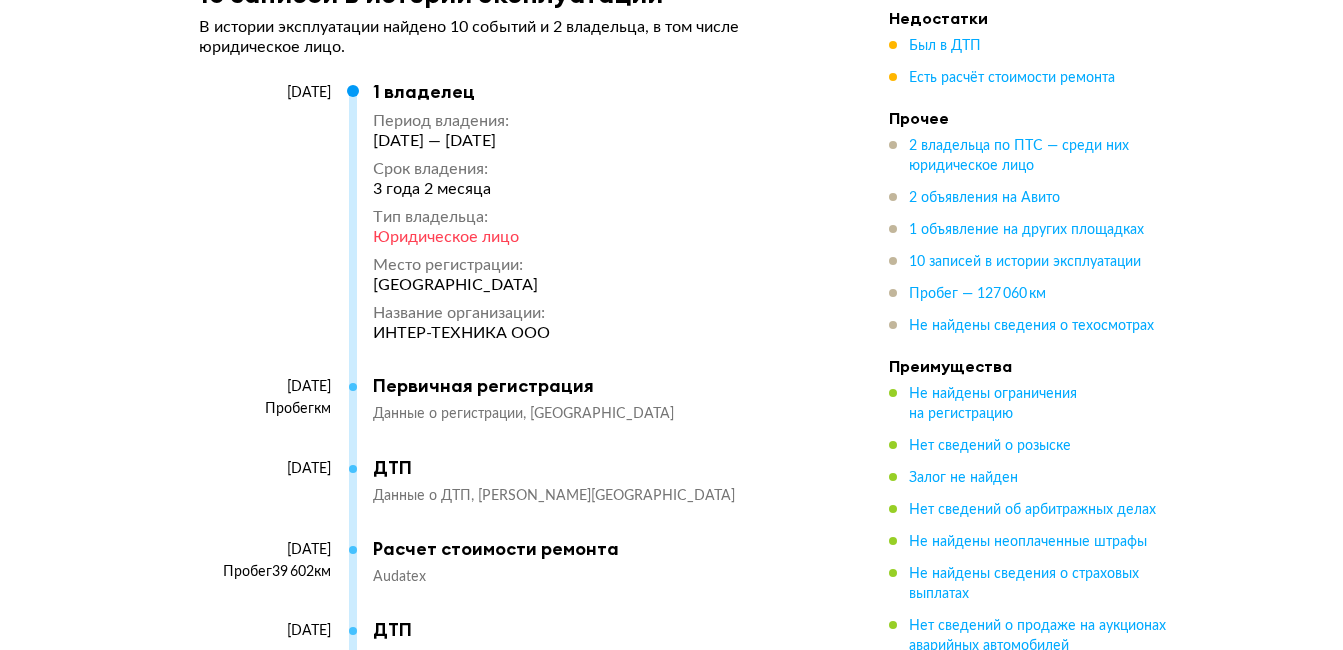 scroll, scrollTop: 6200, scrollLeft: 0, axis: vertical 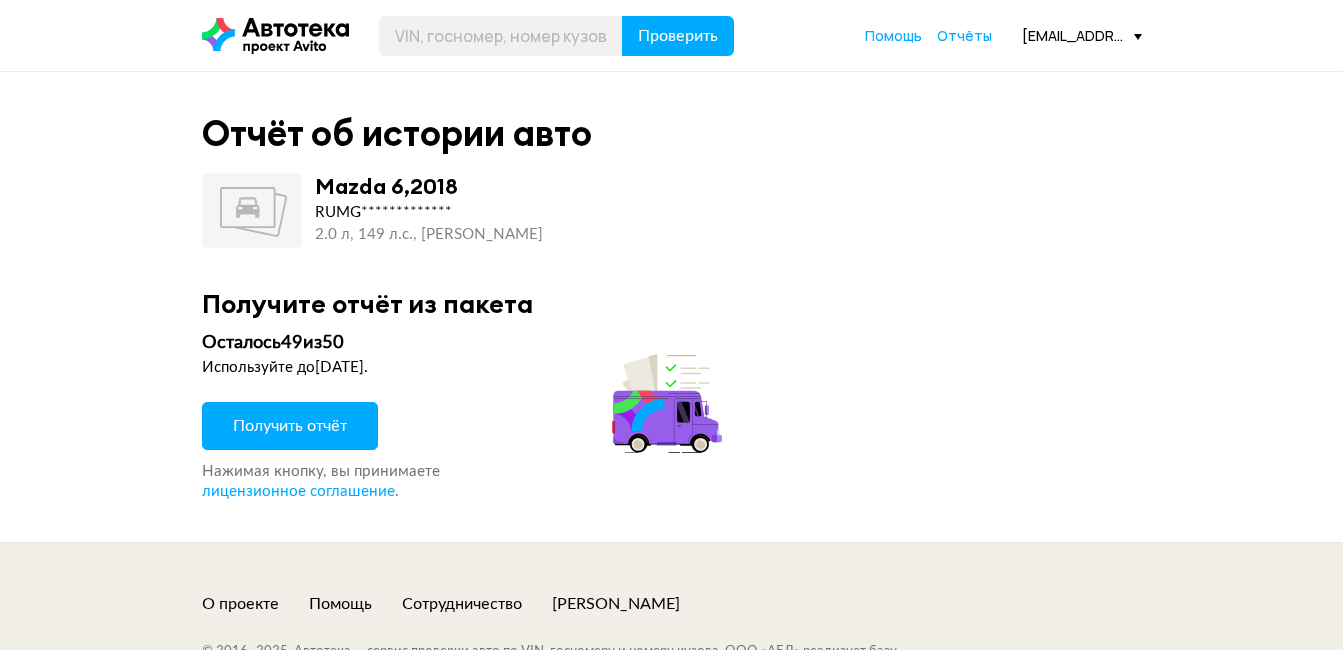 click on "Получить отчёт" at bounding box center (290, 426) 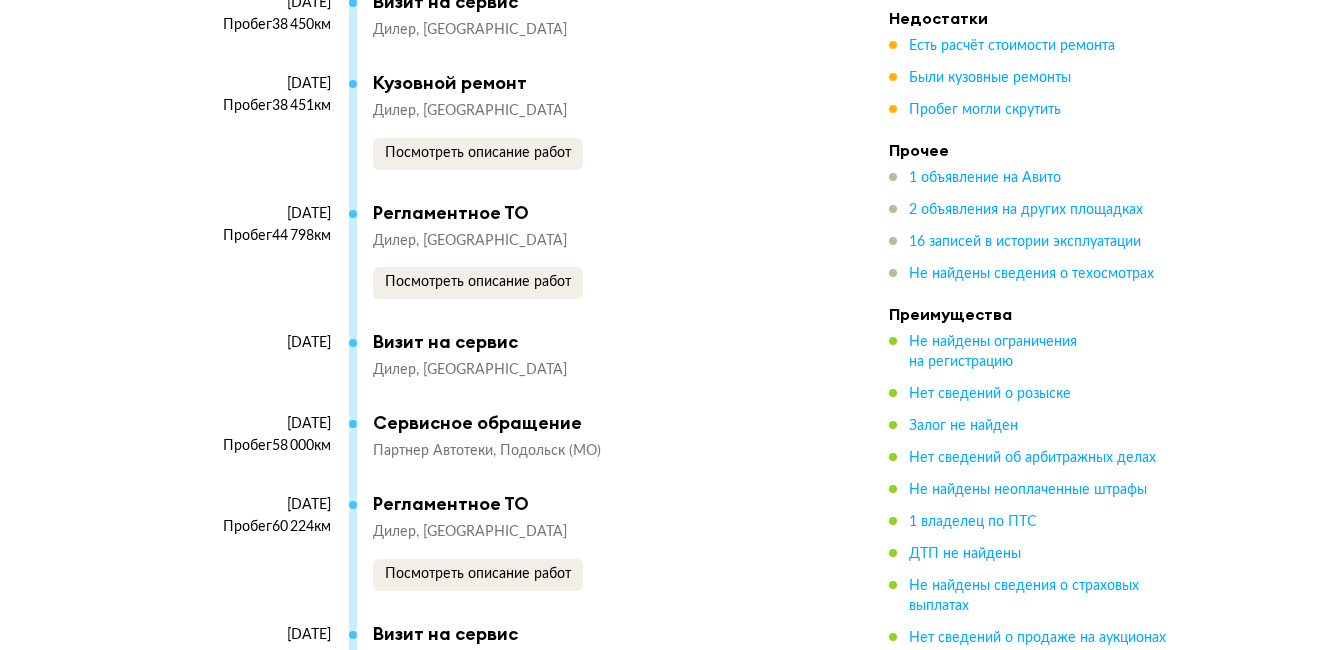 scroll, scrollTop: 6100, scrollLeft: 0, axis: vertical 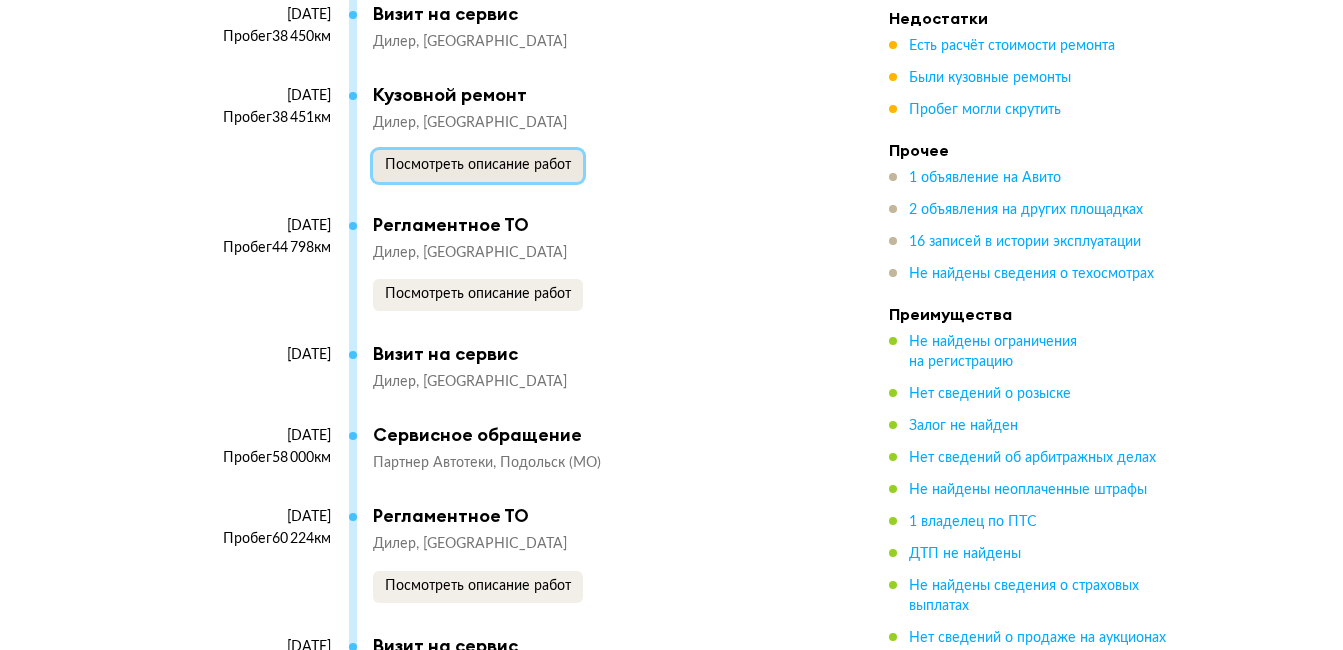 click on "Посмотреть описание работ" at bounding box center (478, 165) 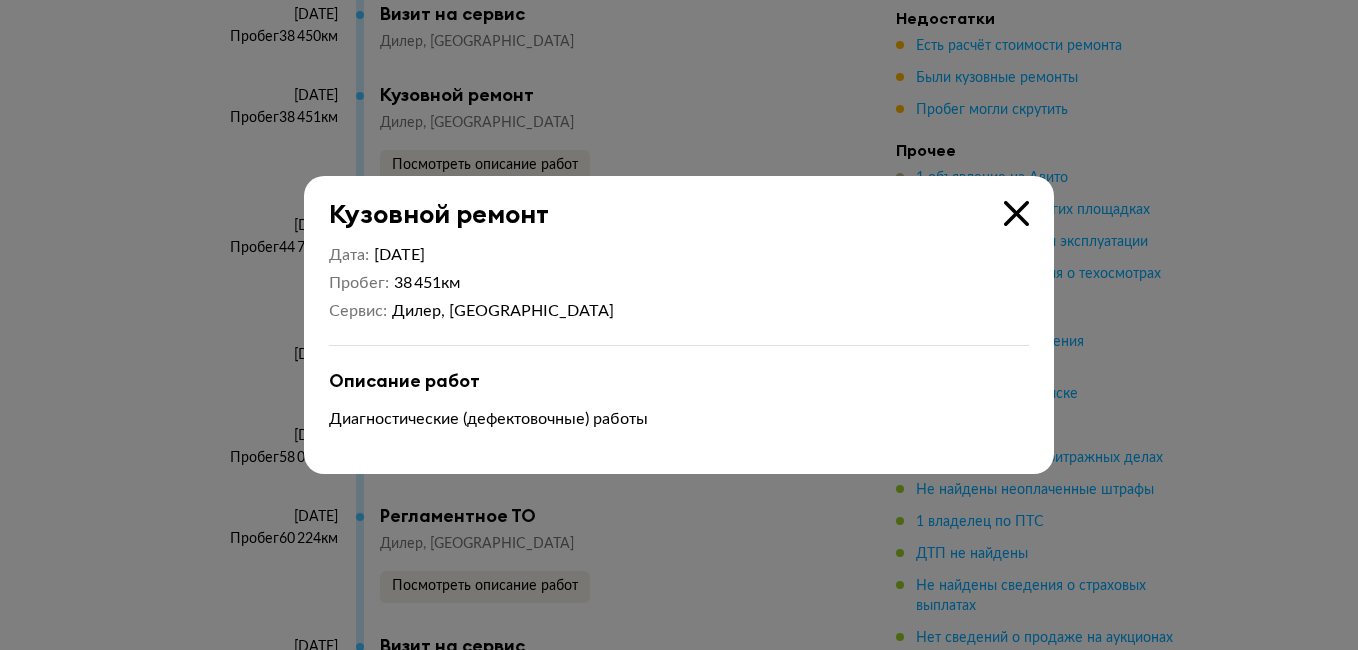 click at bounding box center [1016, 213] 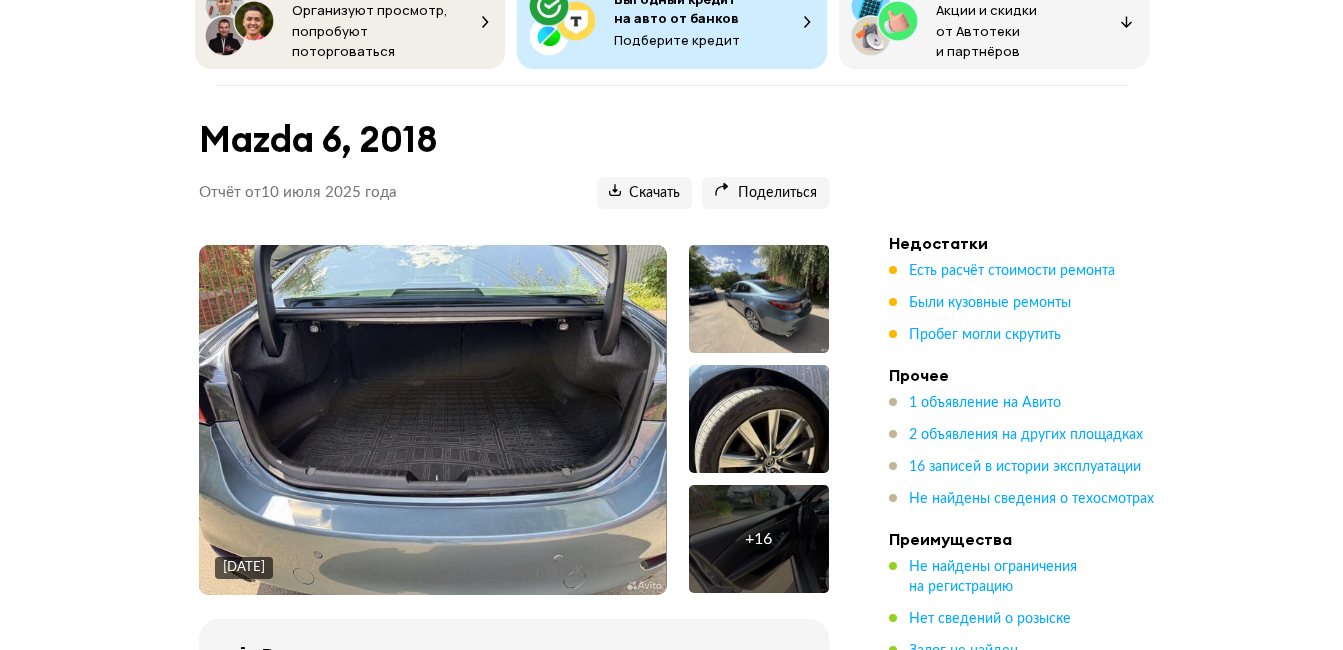 scroll, scrollTop: 0, scrollLeft: 0, axis: both 